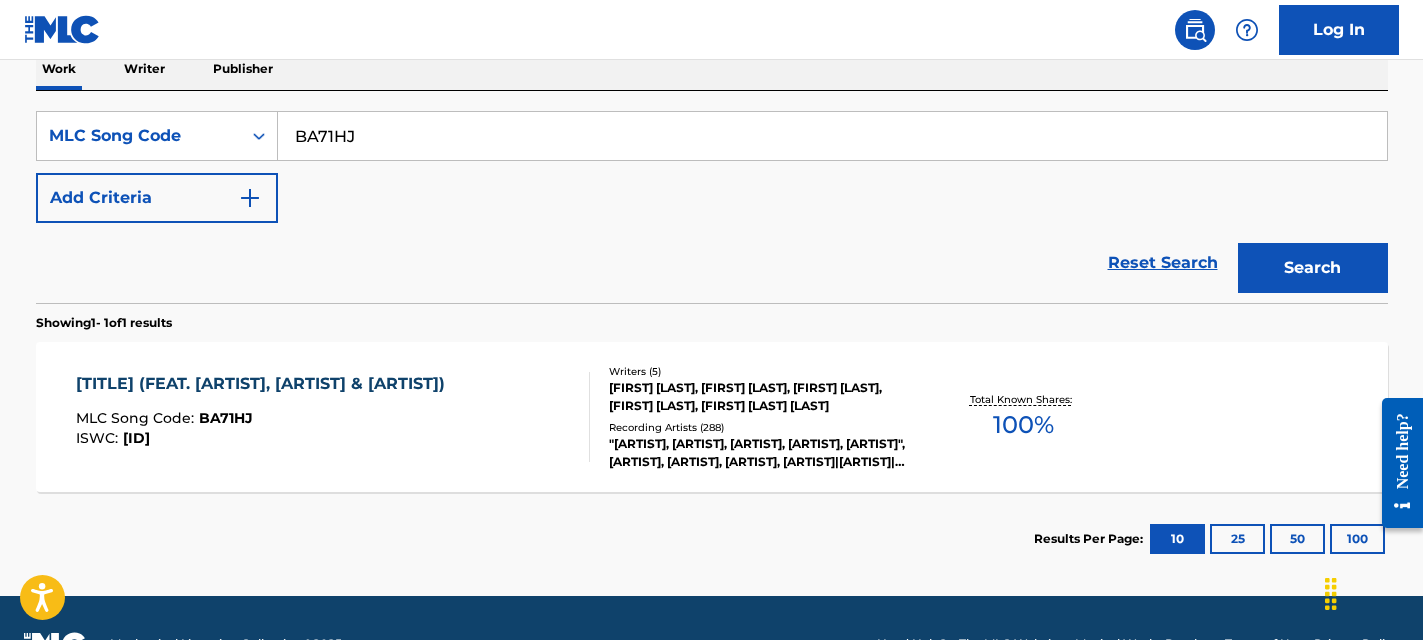scroll, scrollTop: 0, scrollLeft: 0, axis: both 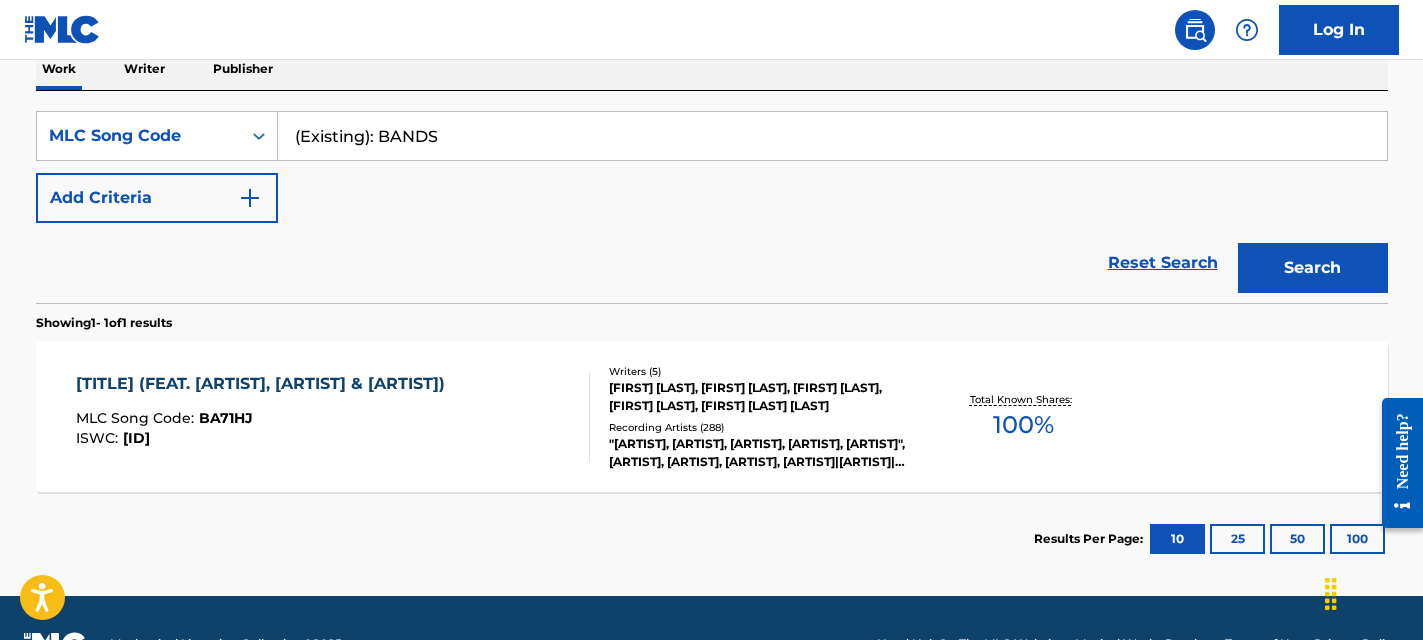 click on "(Existing): BANDS" at bounding box center (832, 136) 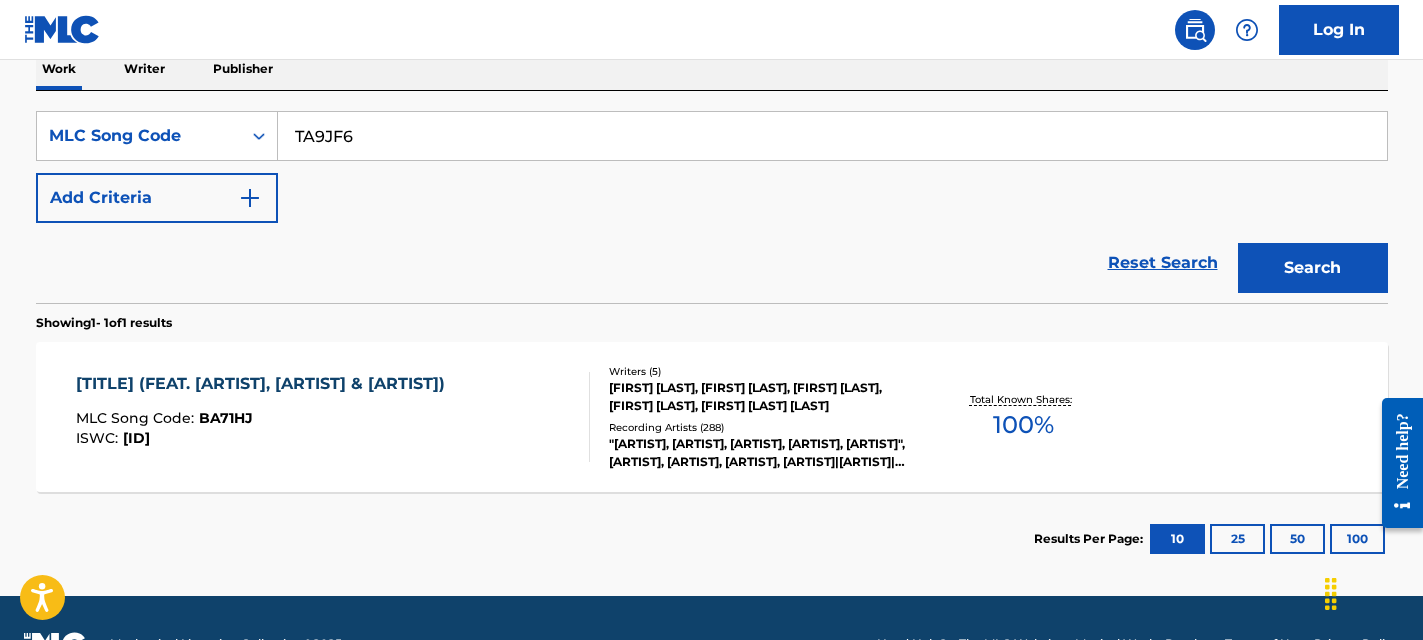 type on "TA9JF6" 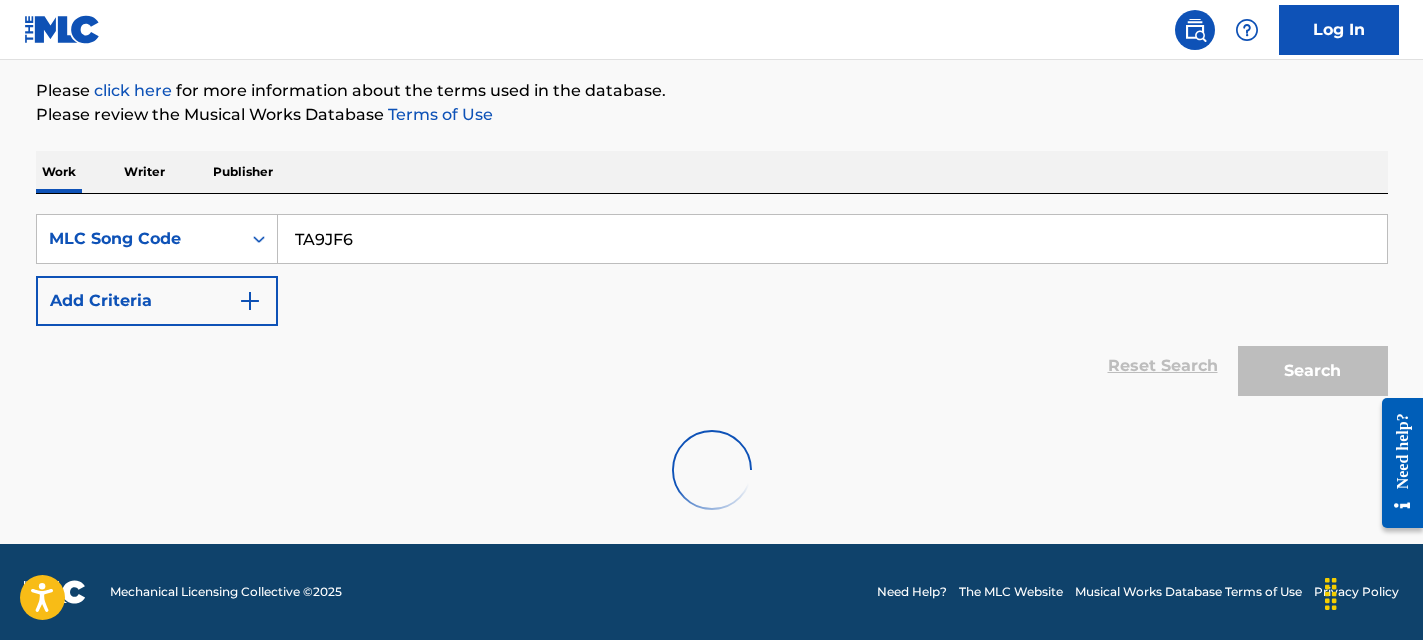 scroll, scrollTop: 334, scrollLeft: 0, axis: vertical 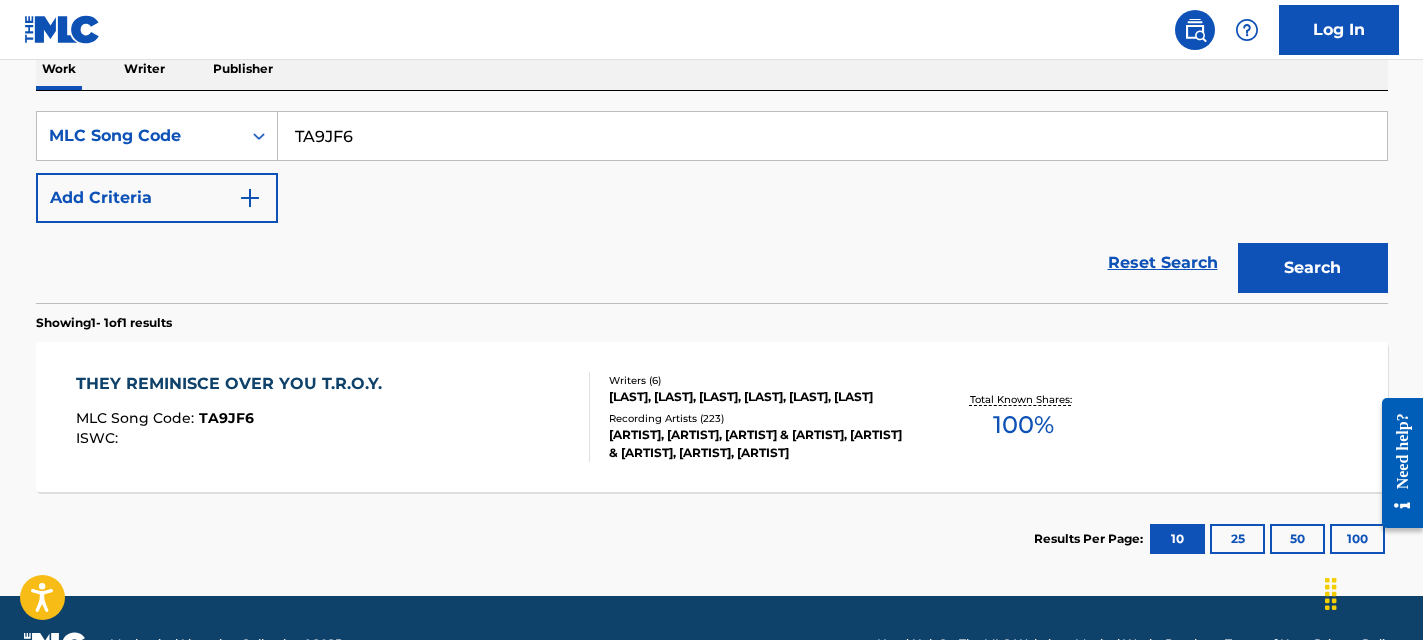 click on "[TITLE] [ABBREVIATION] MLC Song Code : TA9JF6 ISWC : Writers ( 6 ) [FIRST] [MIDDLE] [LAST], [LAST], [LAST], [FIRST] [MIDDLE] [LAST], [FIRST] [LAST], [FIRST] [MIDDLE] [LAST] Recording Artists ( 223 ) [FIRST] [LAST], [ARTIST], [FIRST] [LAST] & [ARTIST], [FIRST] [LAST] & [ARTIST], [FIRST] [LAST], [FIRST] [LAST] Total Known Shares: 100 %" at bounding box center [712, 417] 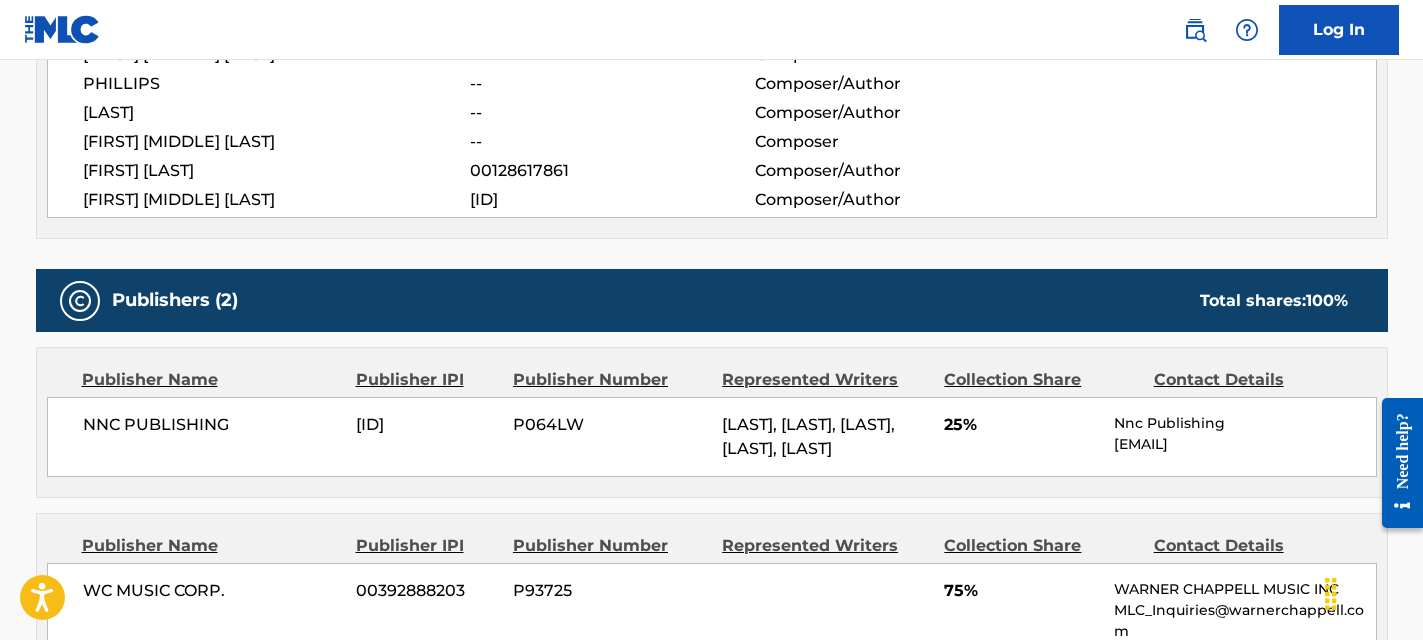 scroll, scrollTop: 0, scrollLeft: 0, axis: both 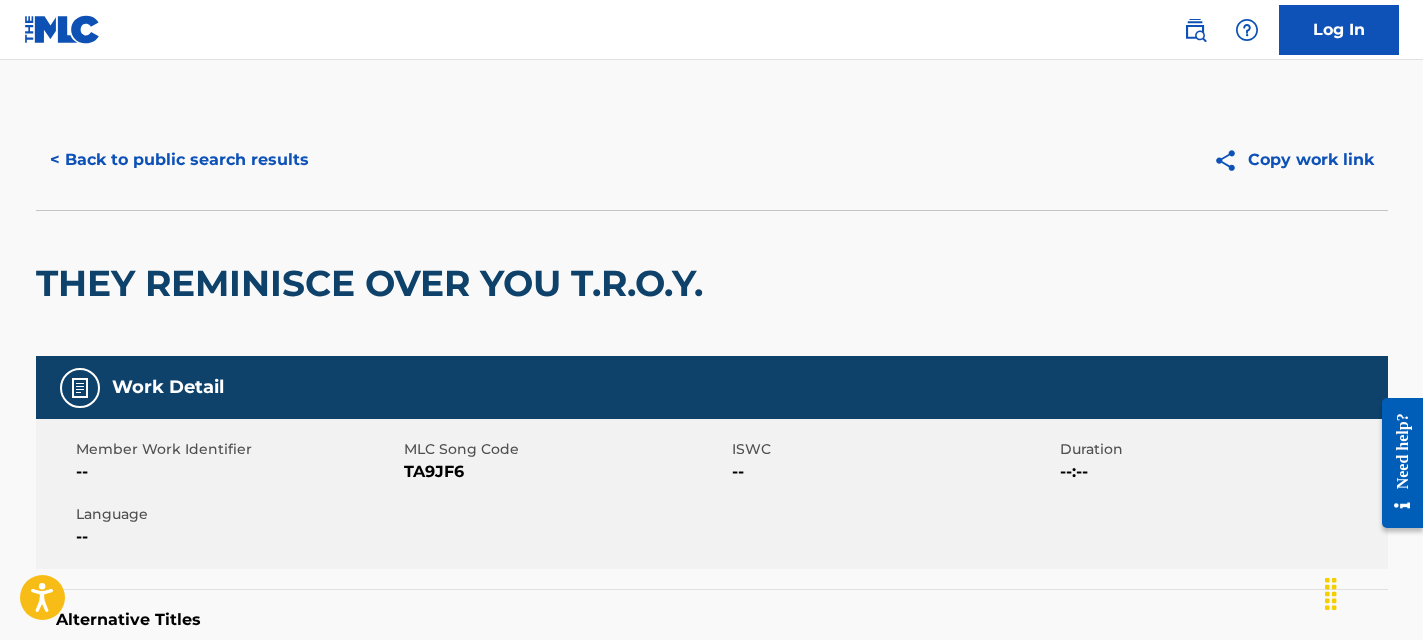 click on "< Back to public search results" at bounding box center (179, 160) 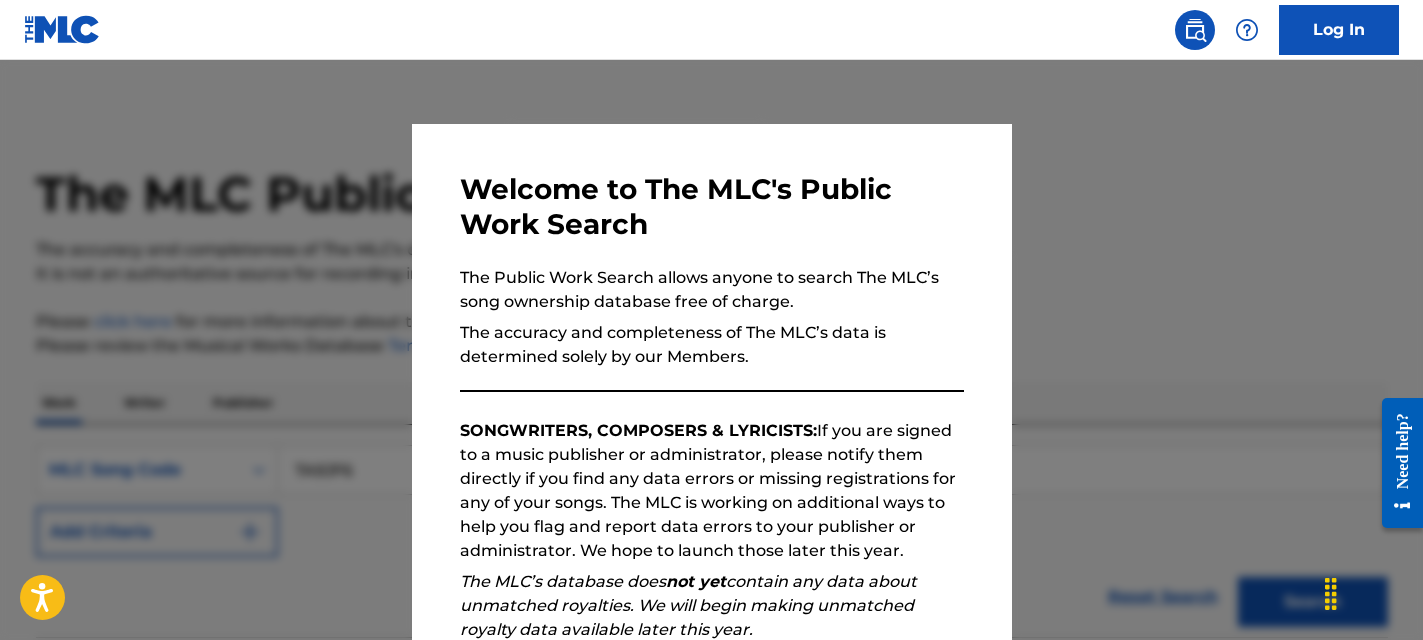 scroll, scrollTop: 334, scrollLeft: 0, axis: vertical 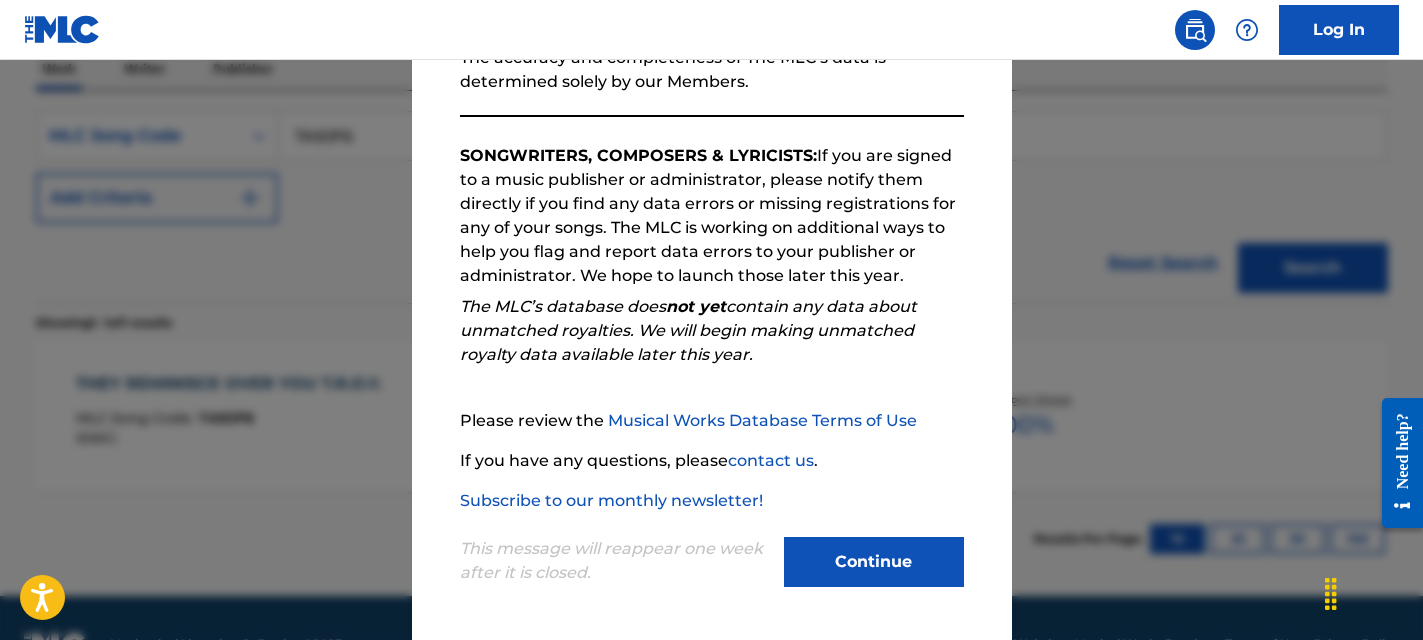 click on "Continue" at bounding box center [874, 562] 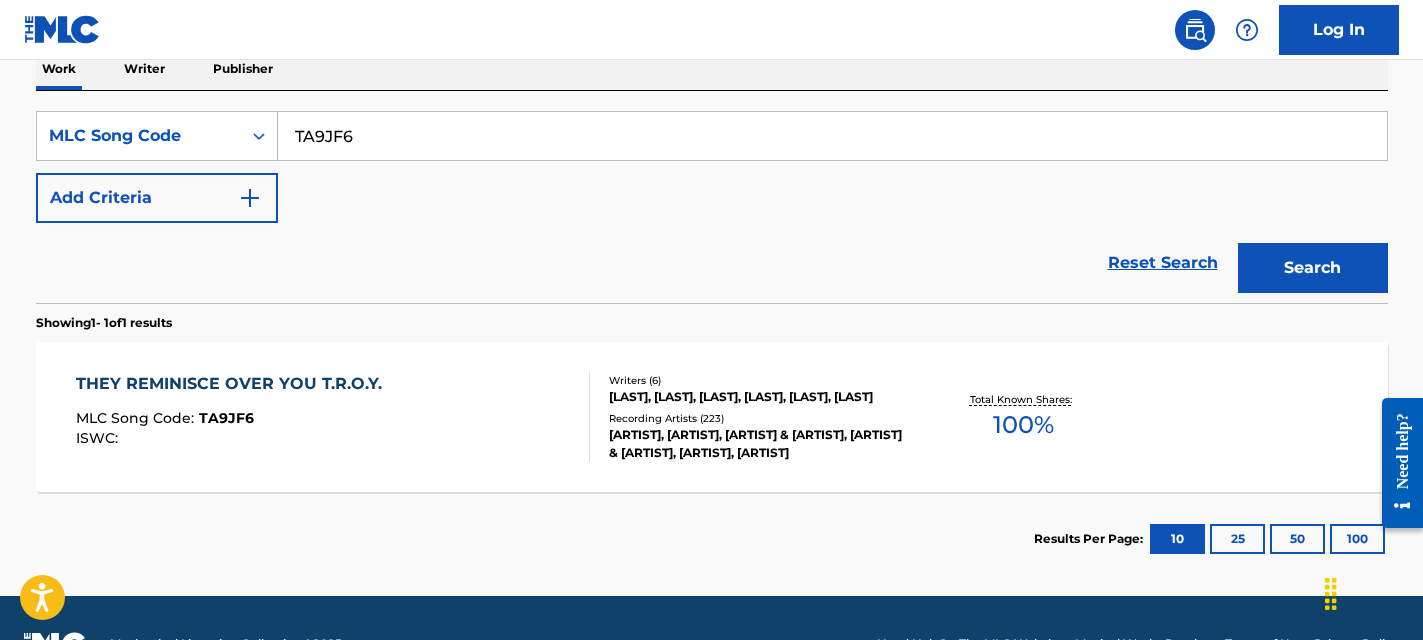 click on "TA9JF6" at bounding box center [832, 136] 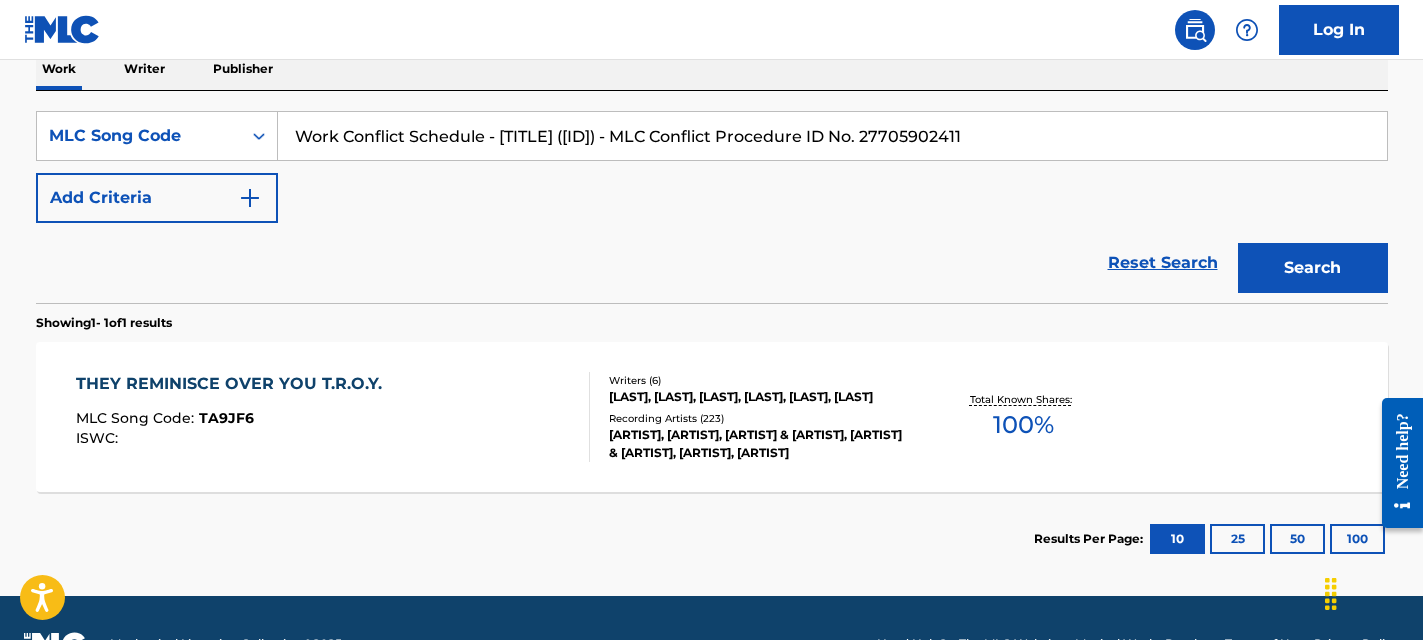click on "Work Conflict Schedule - [TITLE] ([ID]) - MLC Conflict Procedure ID No. 27705902411" at bounding box center (832, 136) 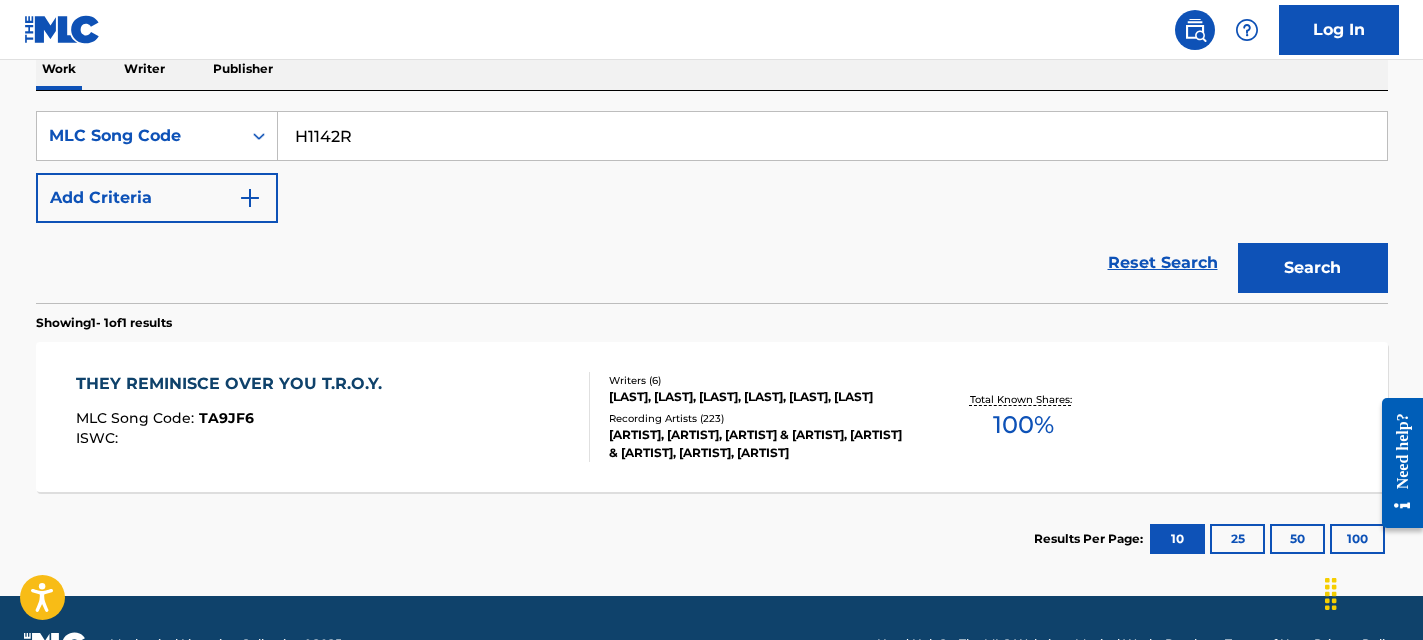type on "H1142R" 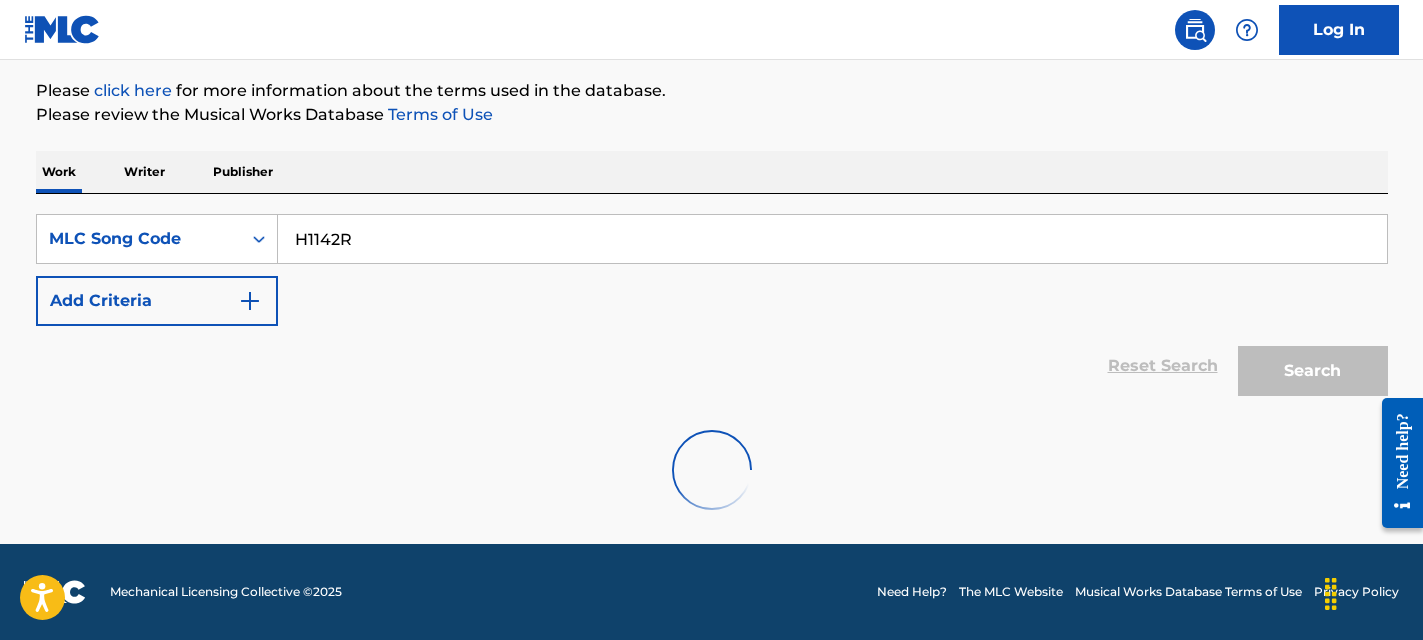 scroll, scrollTop: 334, scrollLeft: 0, axis: vertical 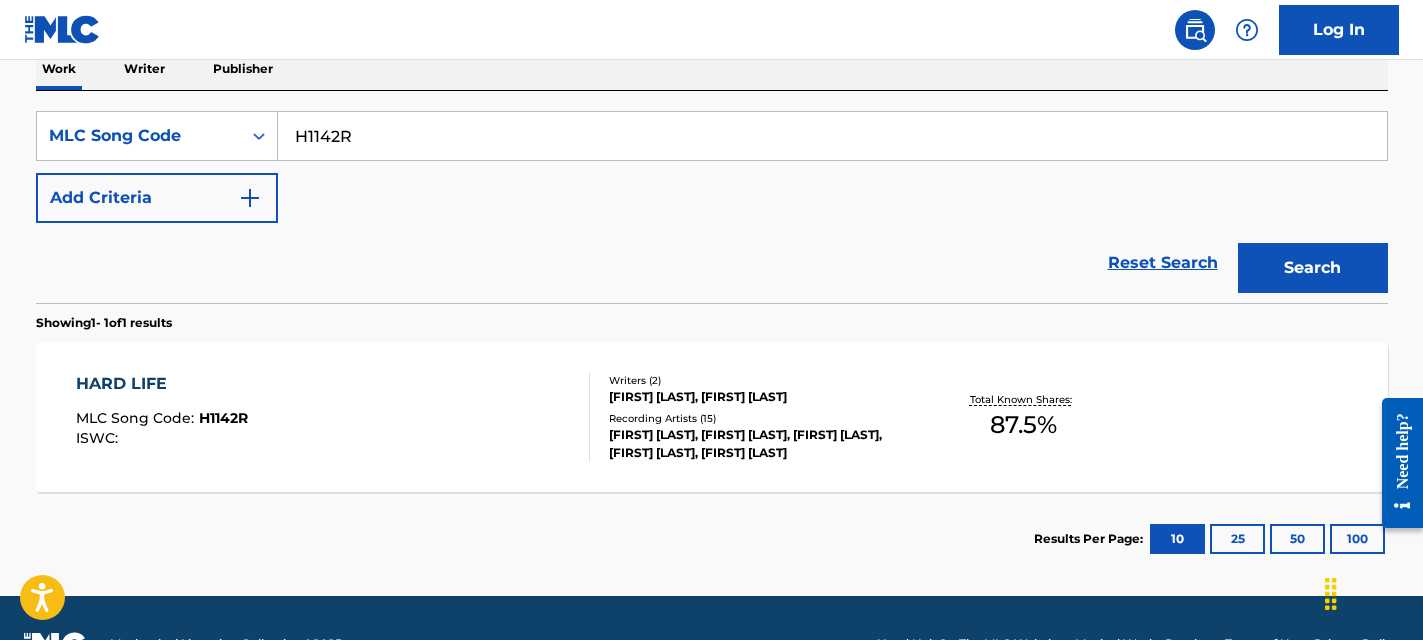 drag, startPoint x: 735, startPoint y: 382, endPoint x: 607, endPoint y: 394, distance: 128.56126 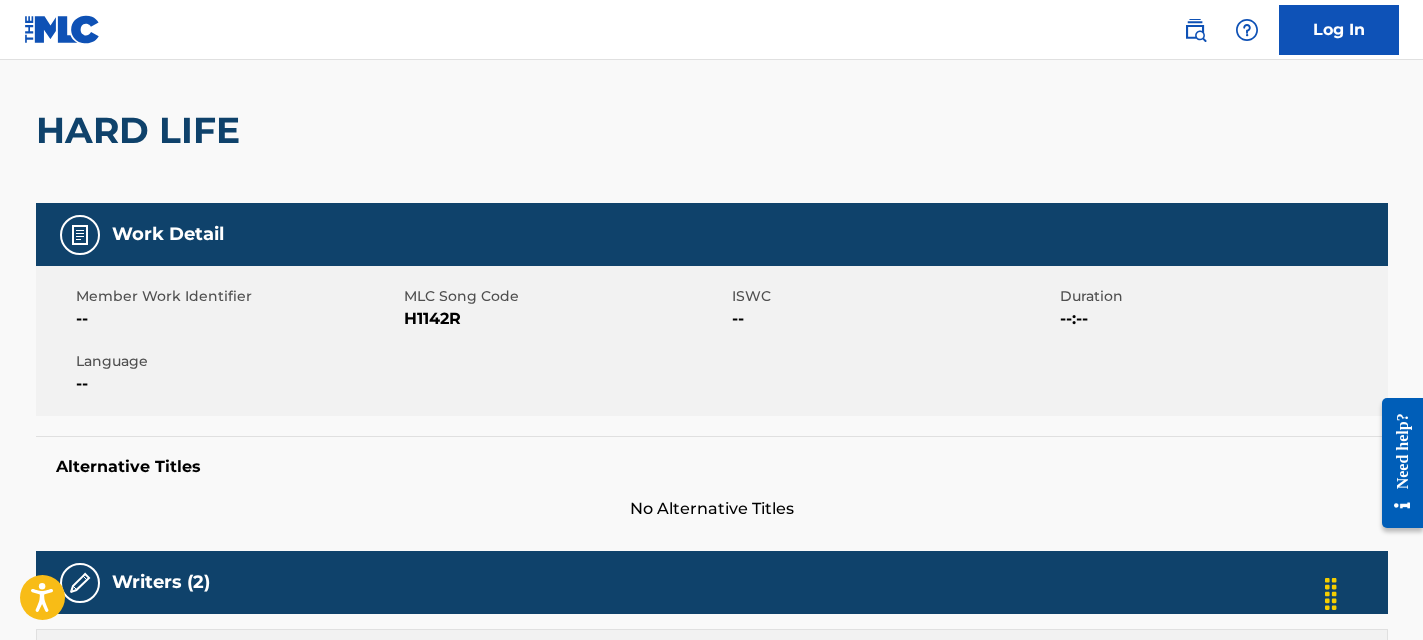 scroll, scrollTop: 0, scrollLeft: 0, axis: both 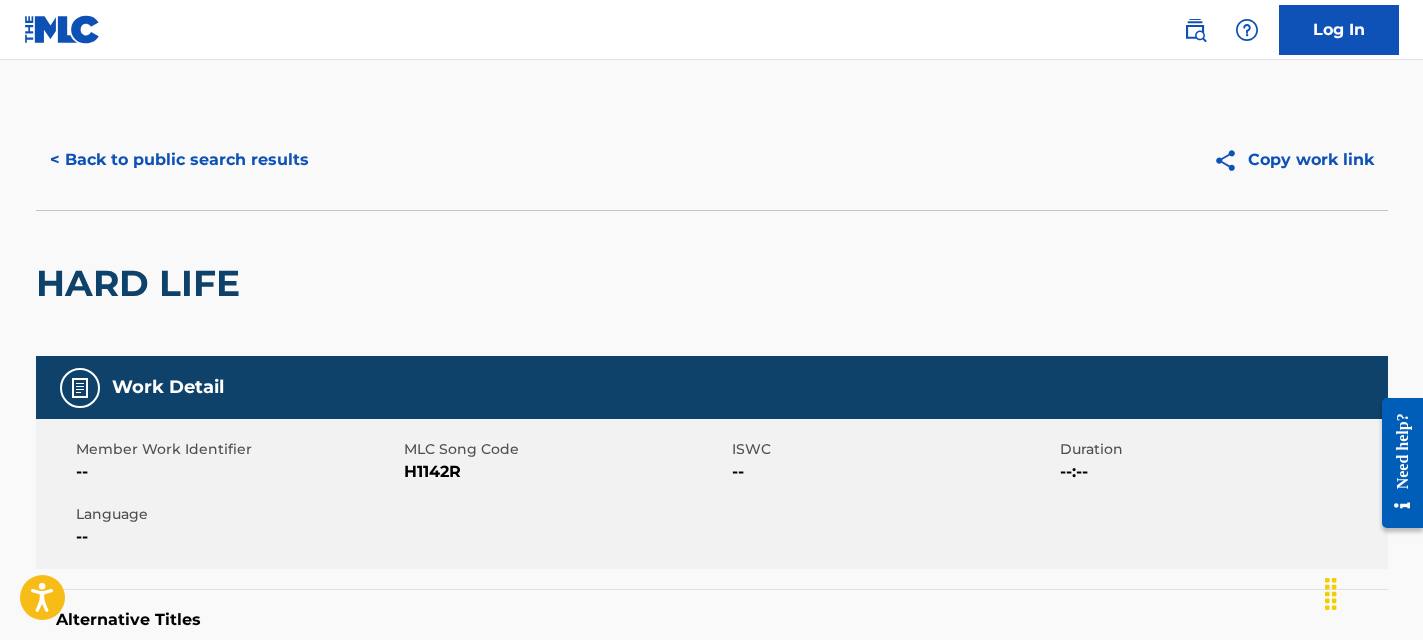 click on "< Back to public search results" at bounding box center [179, 160] 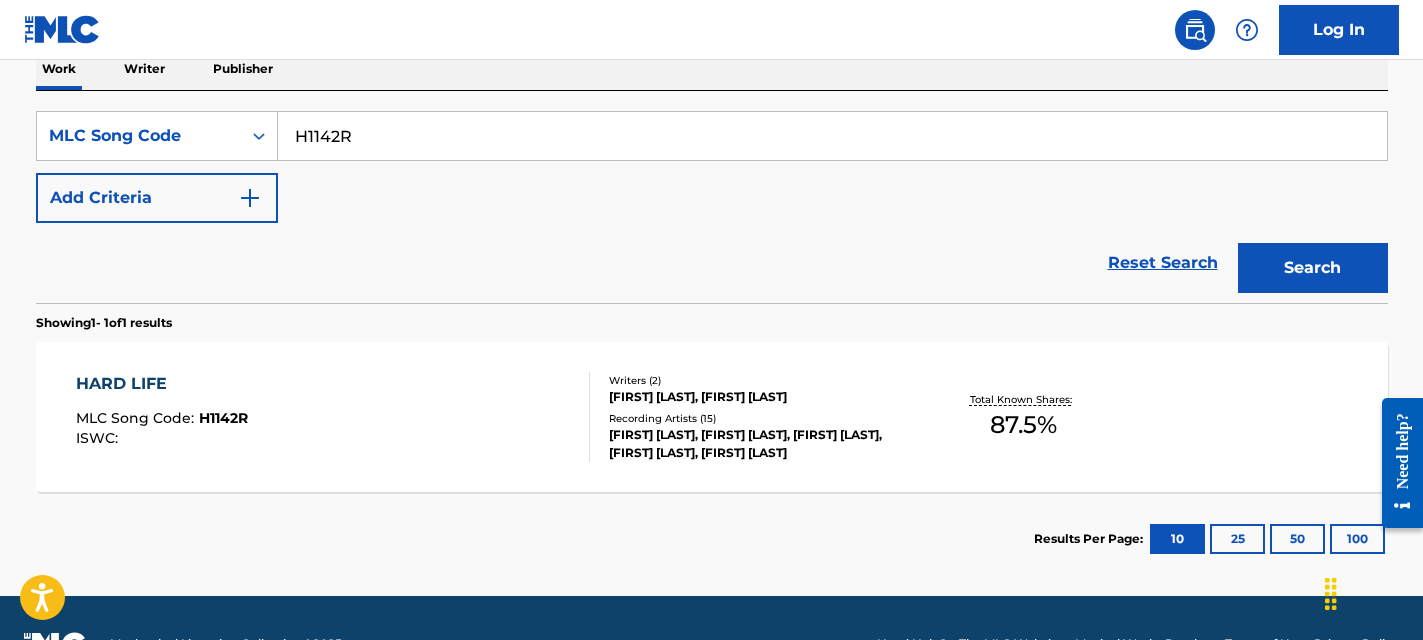 click on "H1142R" at bounding box center [832, 136] 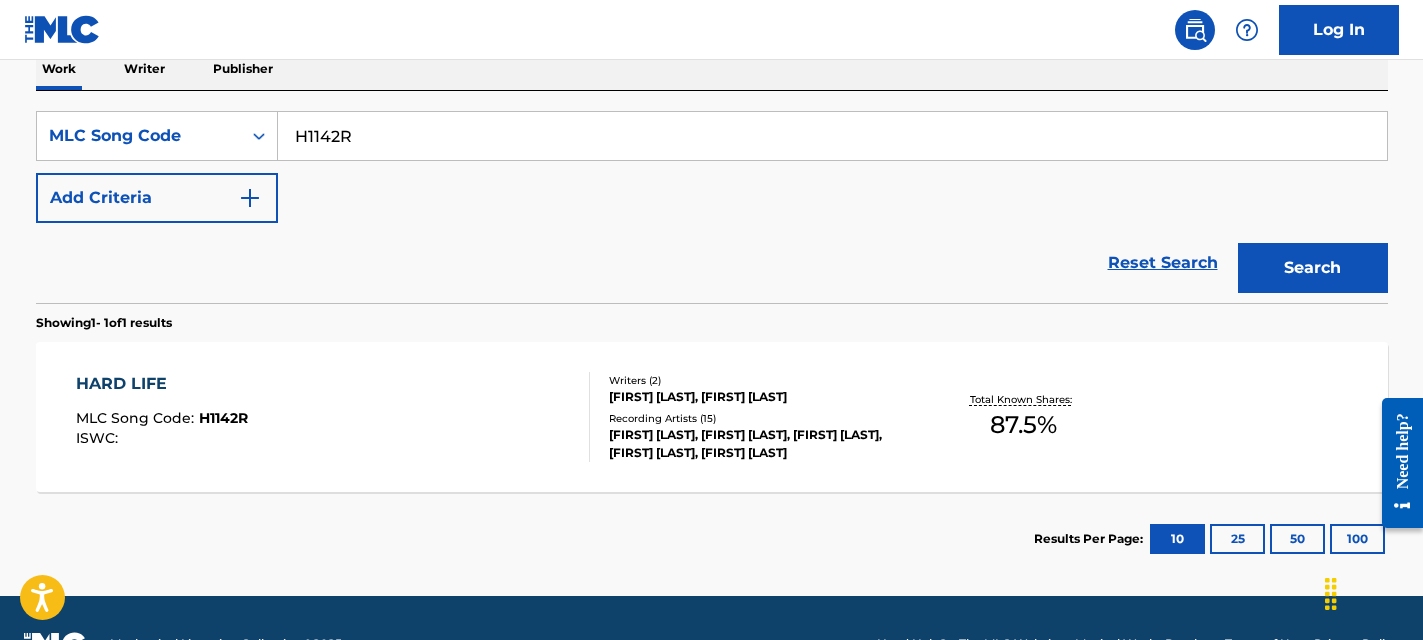 click on "H1142R" at bounding box center [832, 136] 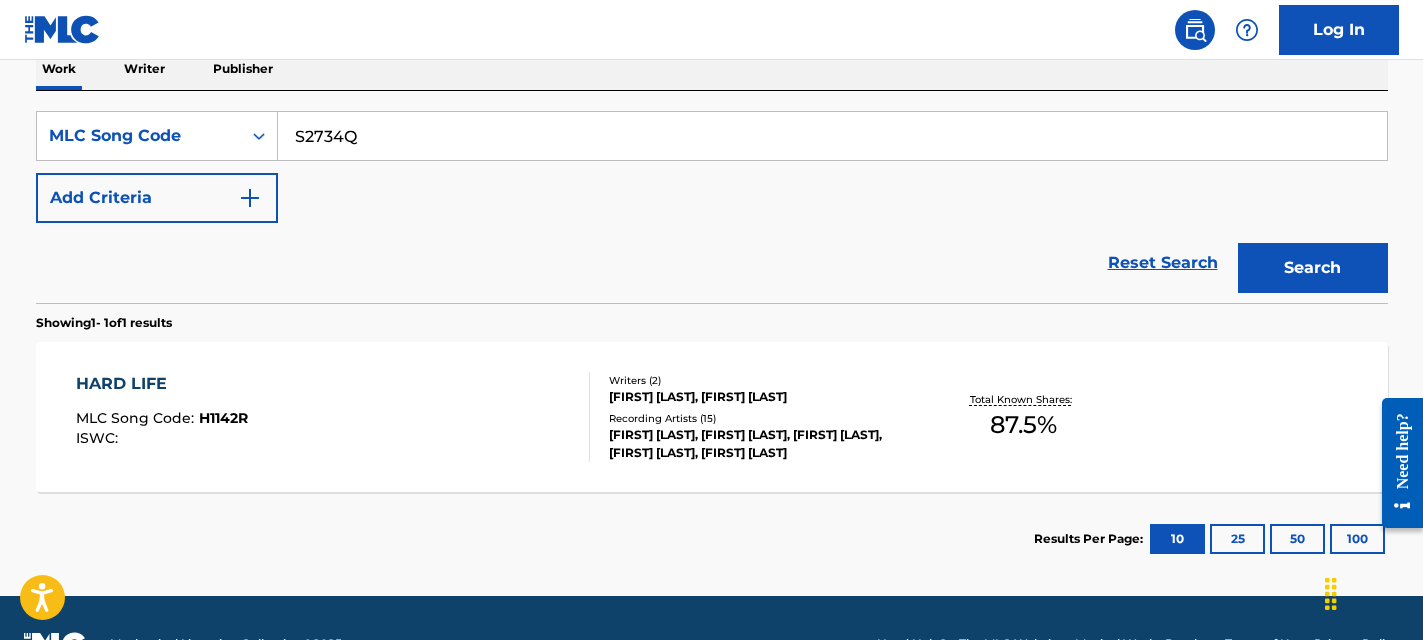 type on "S2734Q" 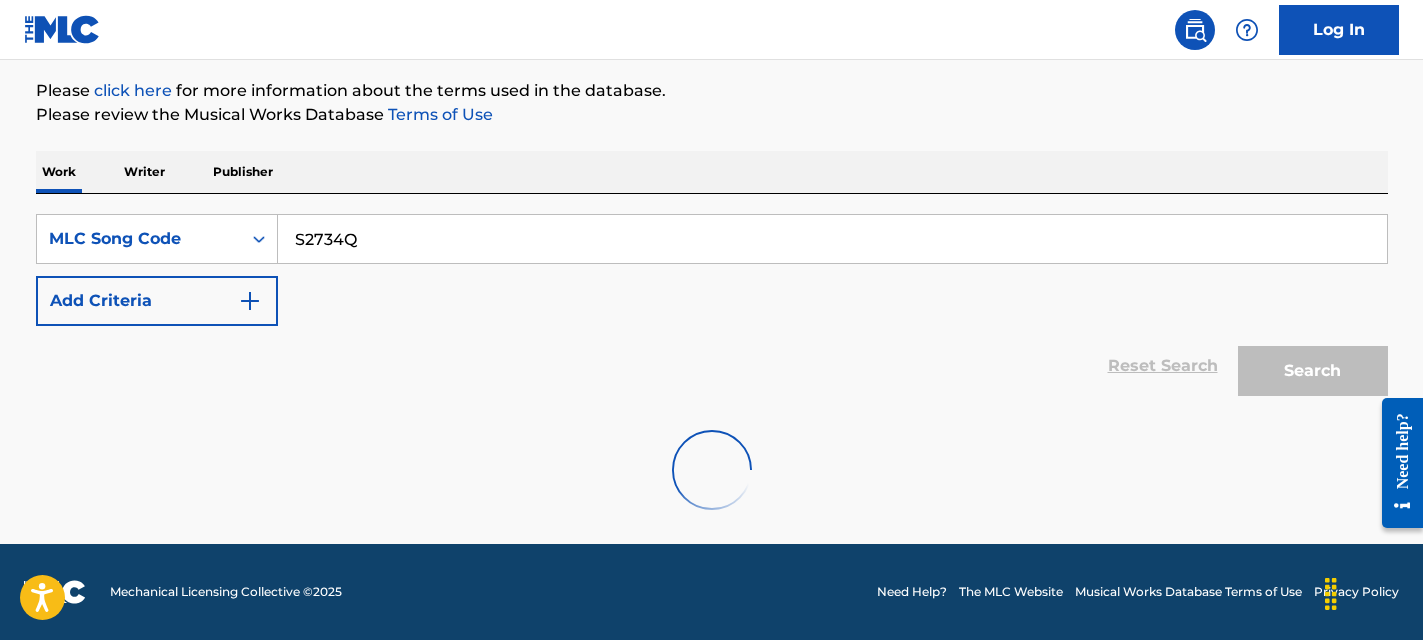 scroll, scrollTop: 334, scrollLeft: 0, axis: vertical 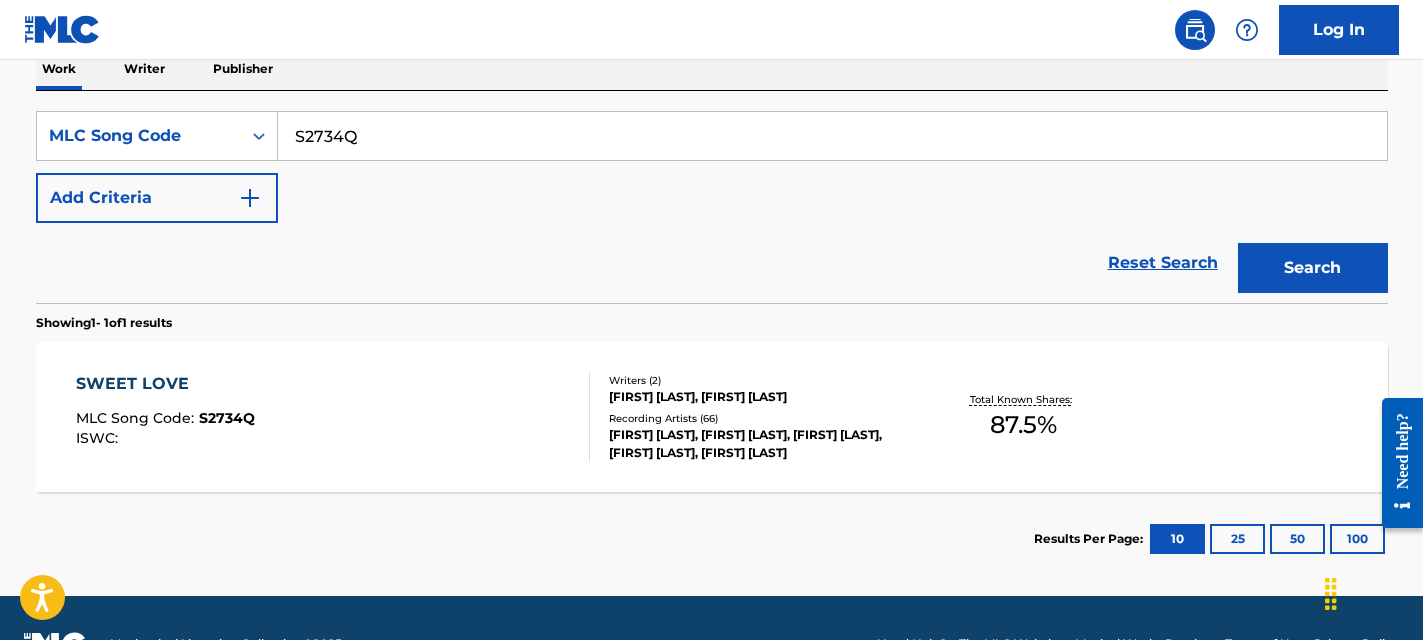 click on "SWEET LOVE MLC Song Code : S2734Q ISWC :" at bounding box center (333, 417) 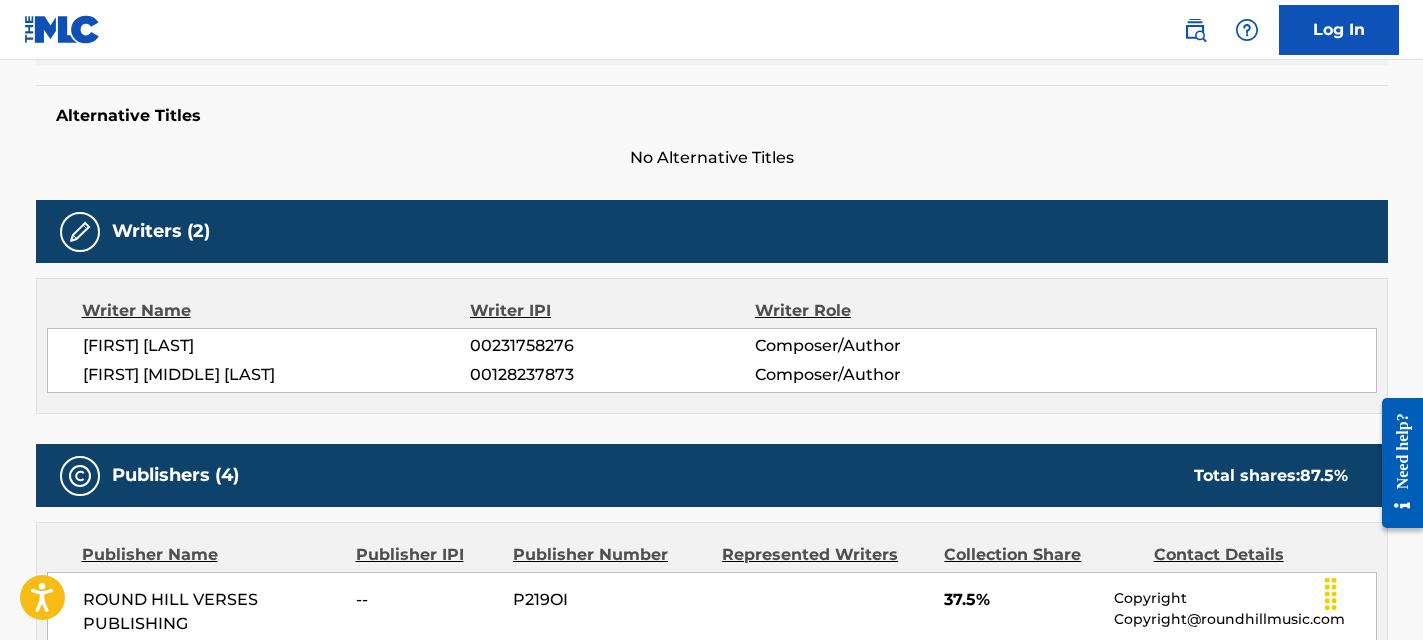scroll, scrollTop: 0, scrollLeft: 0, axis: both 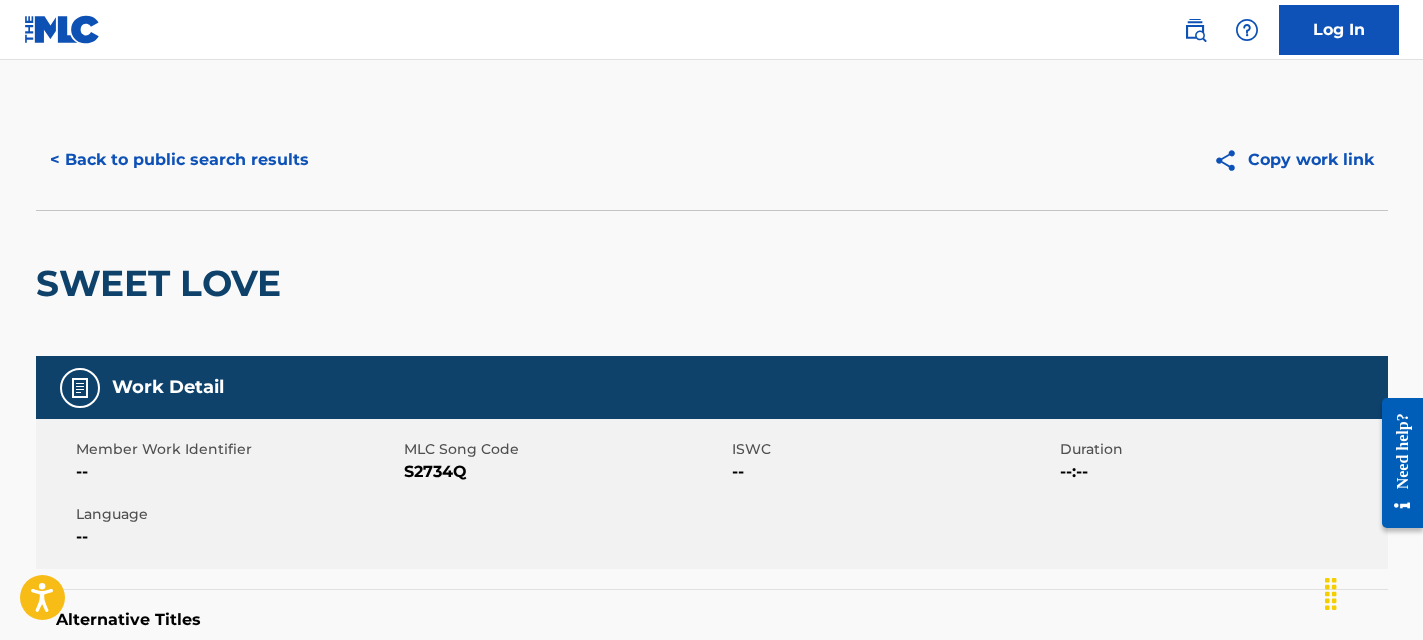 click on "< Back to public search results" at bounding box center [179, 160] 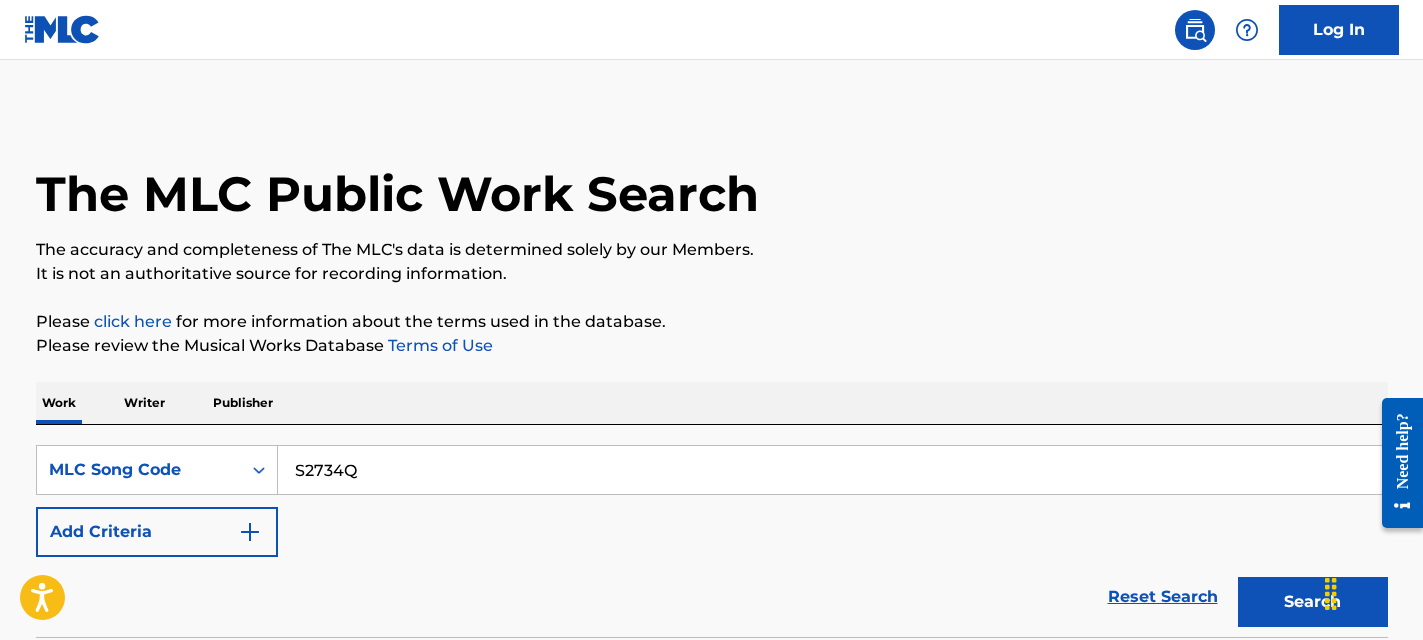 scroll, scrollTop: 334, scrollLeft: 0, axis: vertical 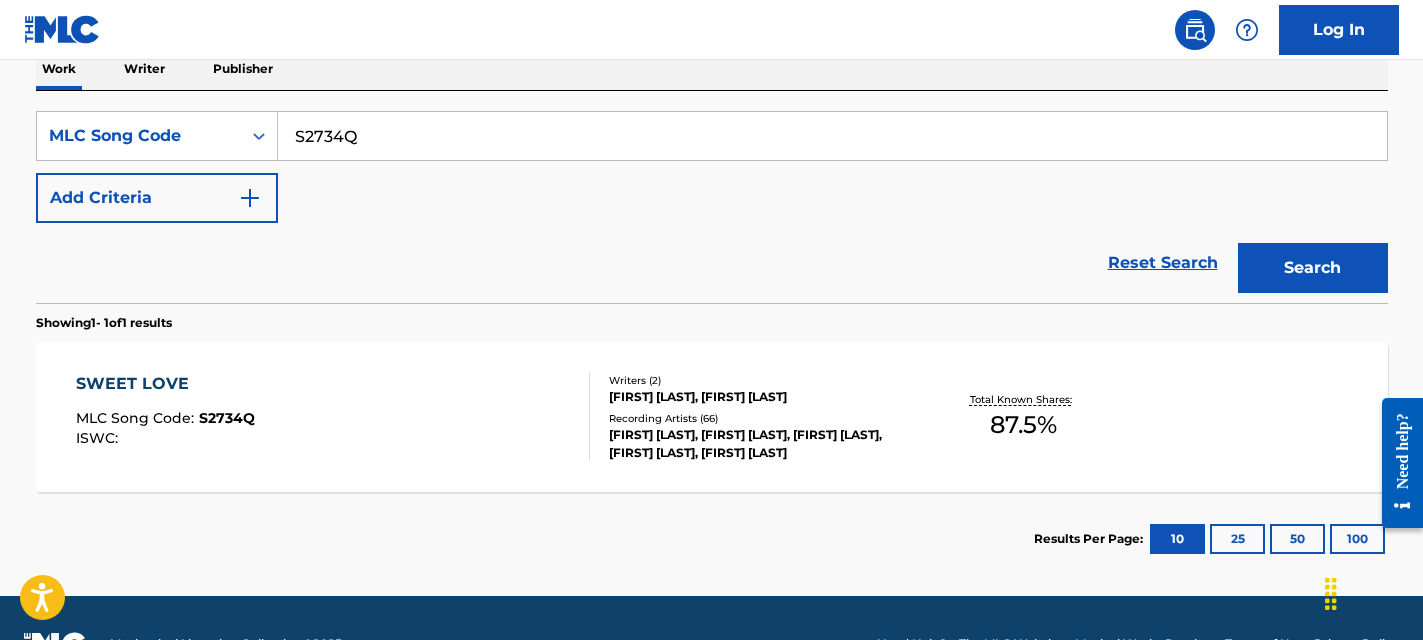 click on "S2734Q" at bounding box center [832, 136] 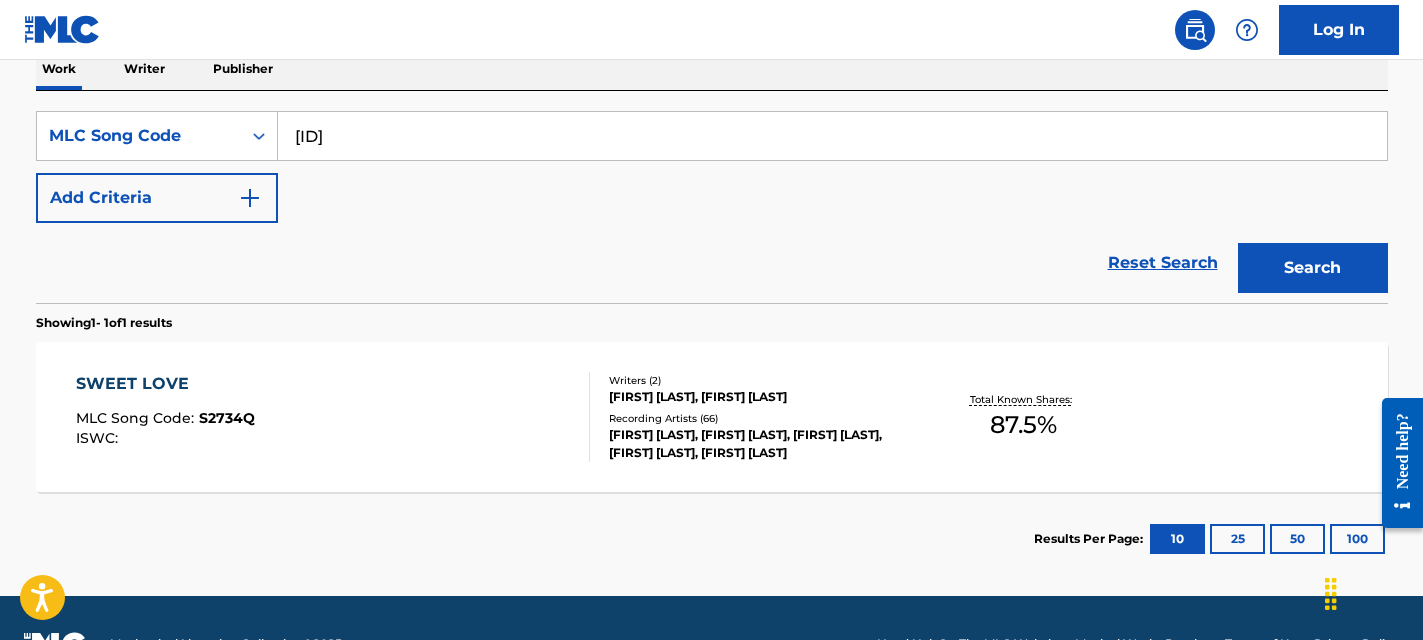 type on "[ID]" 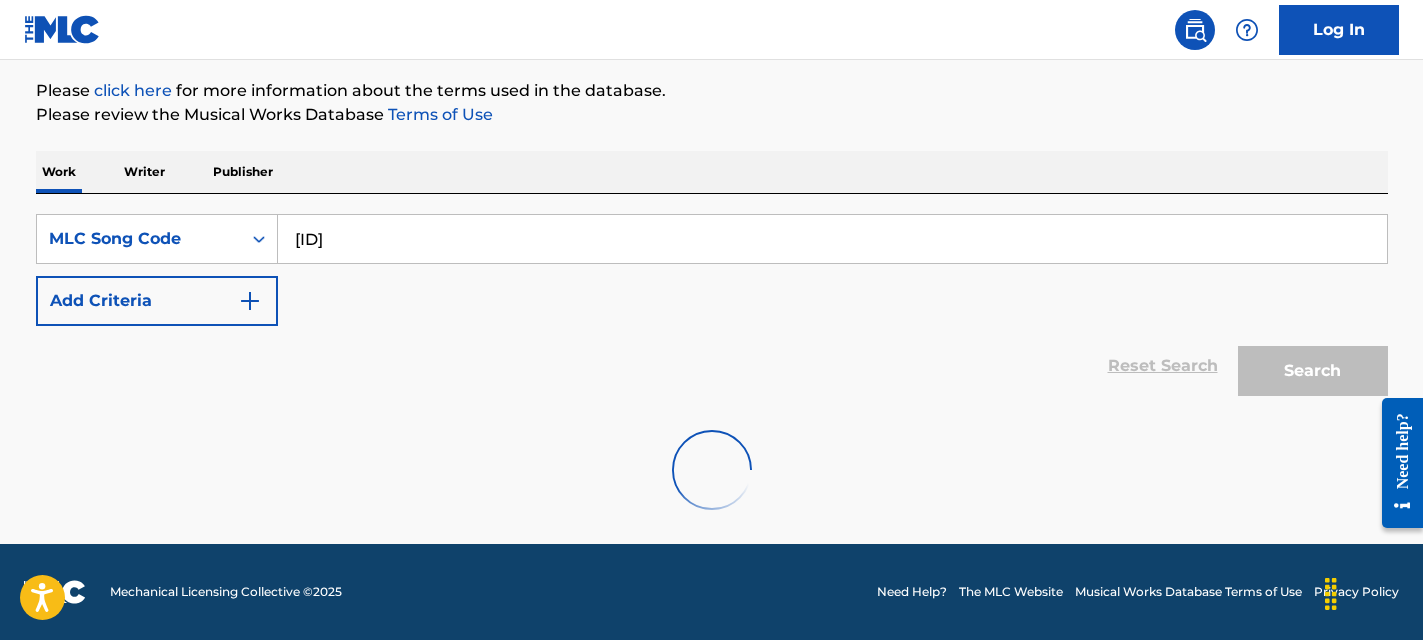 scroll, scrollTop: 334, scrollLeft: 0, axis: vertical 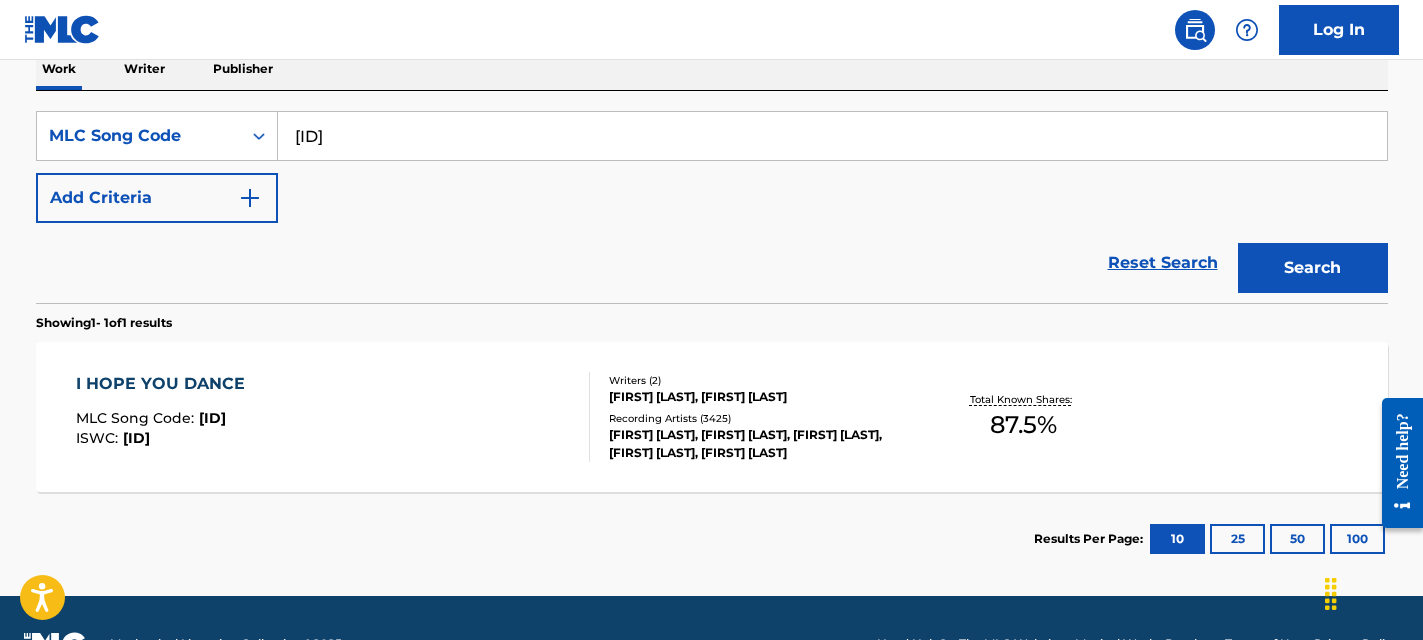 click on "I HOPE YOU DANCE MLC Song Code : I19387 ISWC : T9312963556" at bounding box center [333, 417] 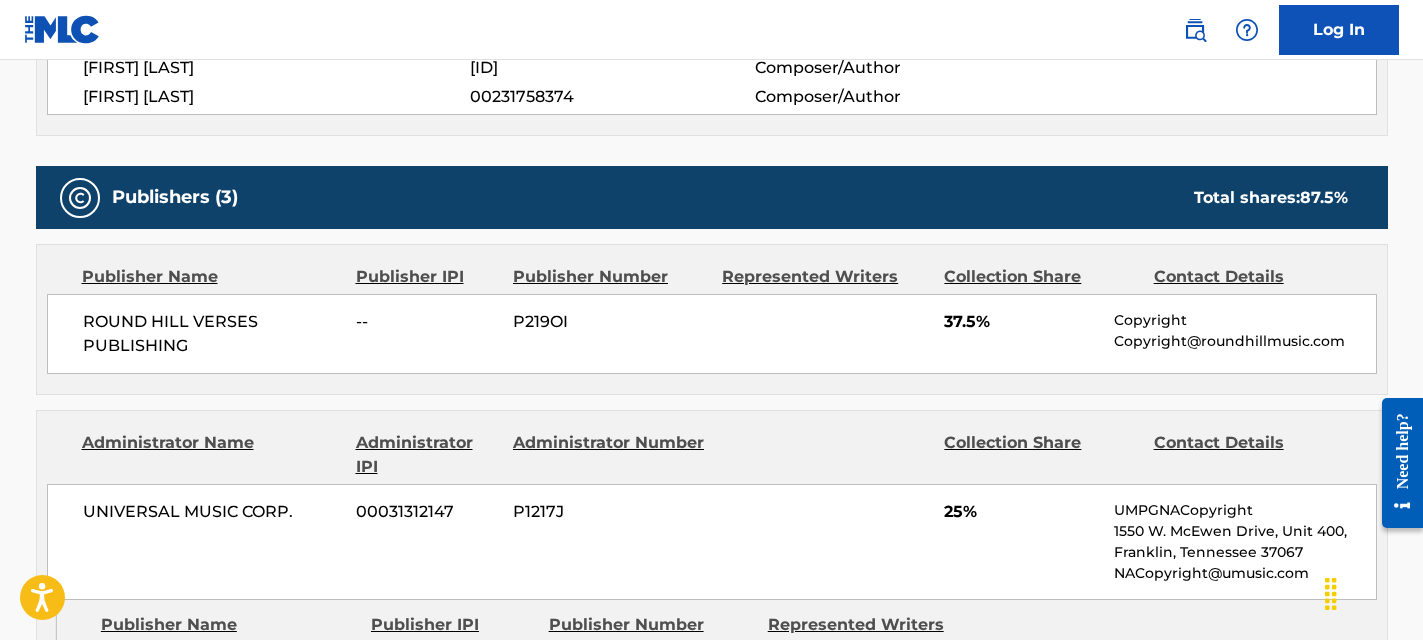 scroll, scrollTop: 0, scrollLeft: 0, axis: both 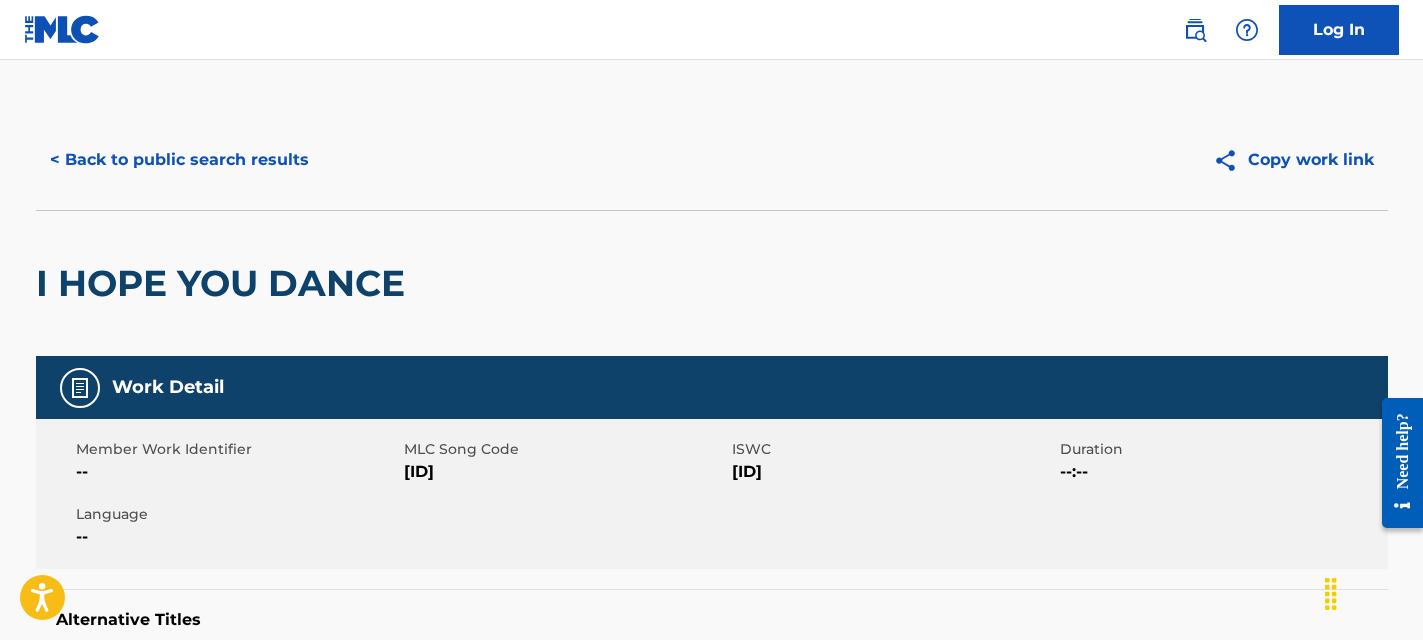 click on "< Back to public search results" at bounding box center (179, 160) 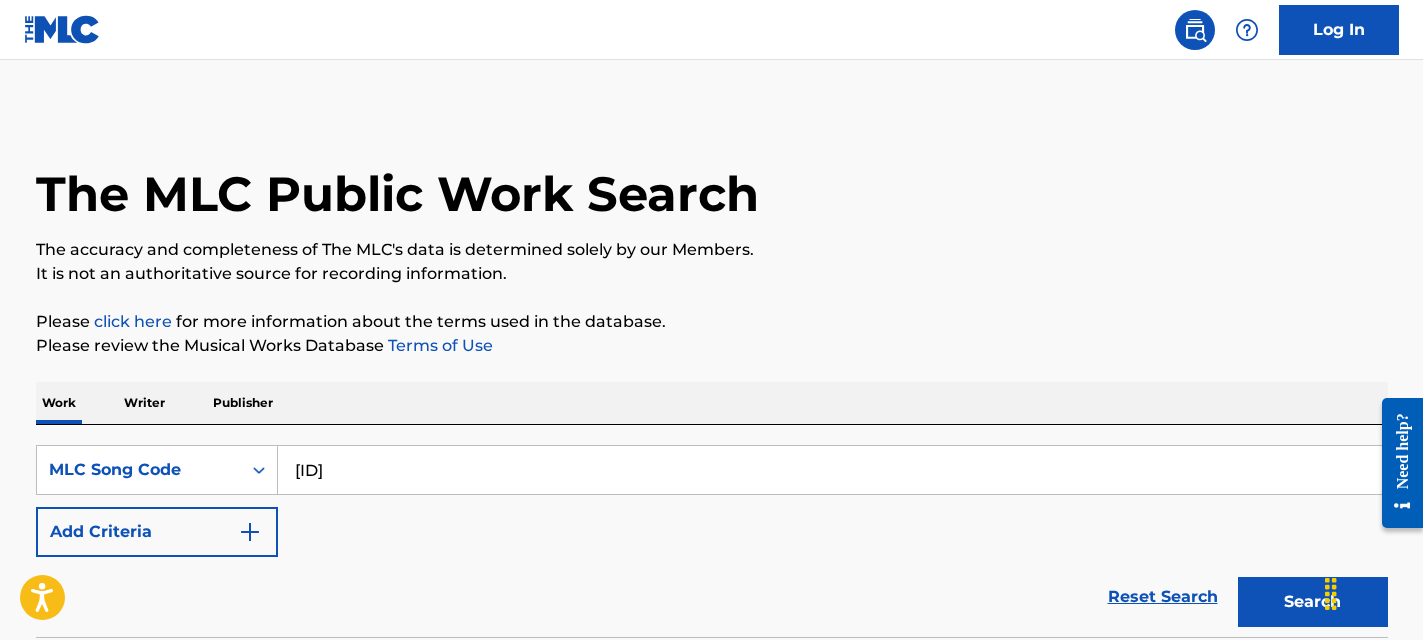 scroll, scrollTop: 334, scrollLeft: 0, axis: vertical 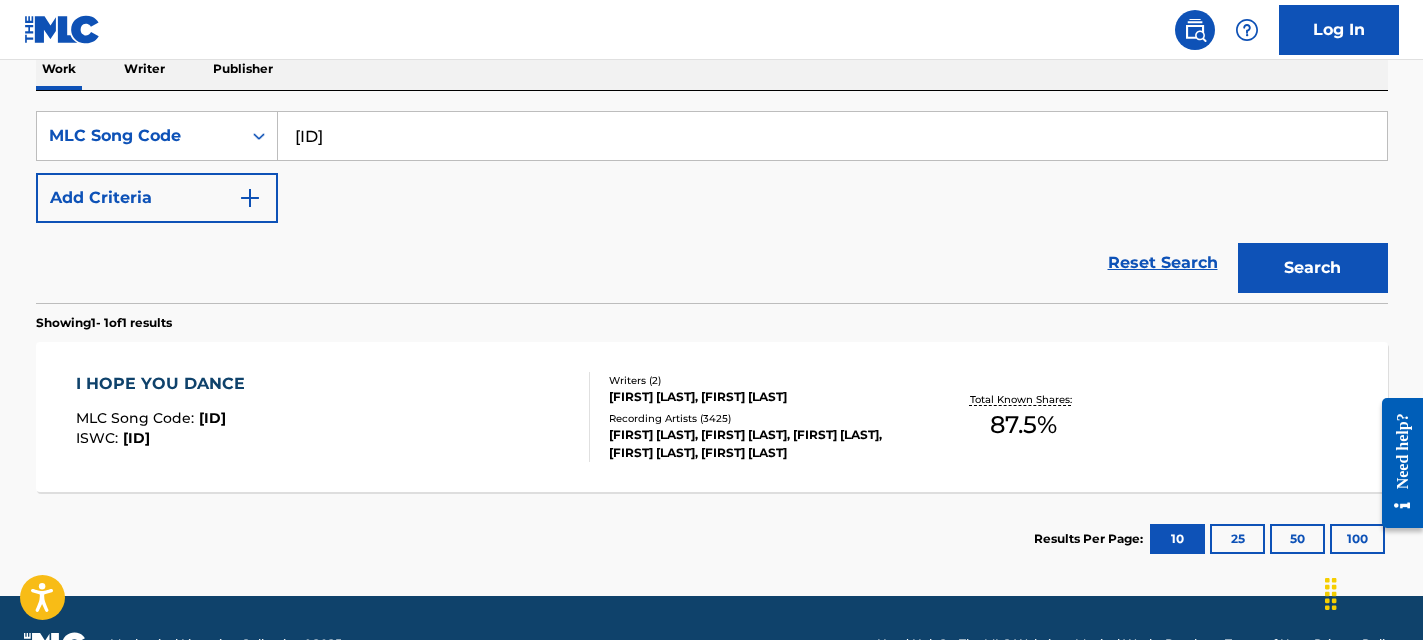 click on "[ID]" at bounding box center (832, 136) 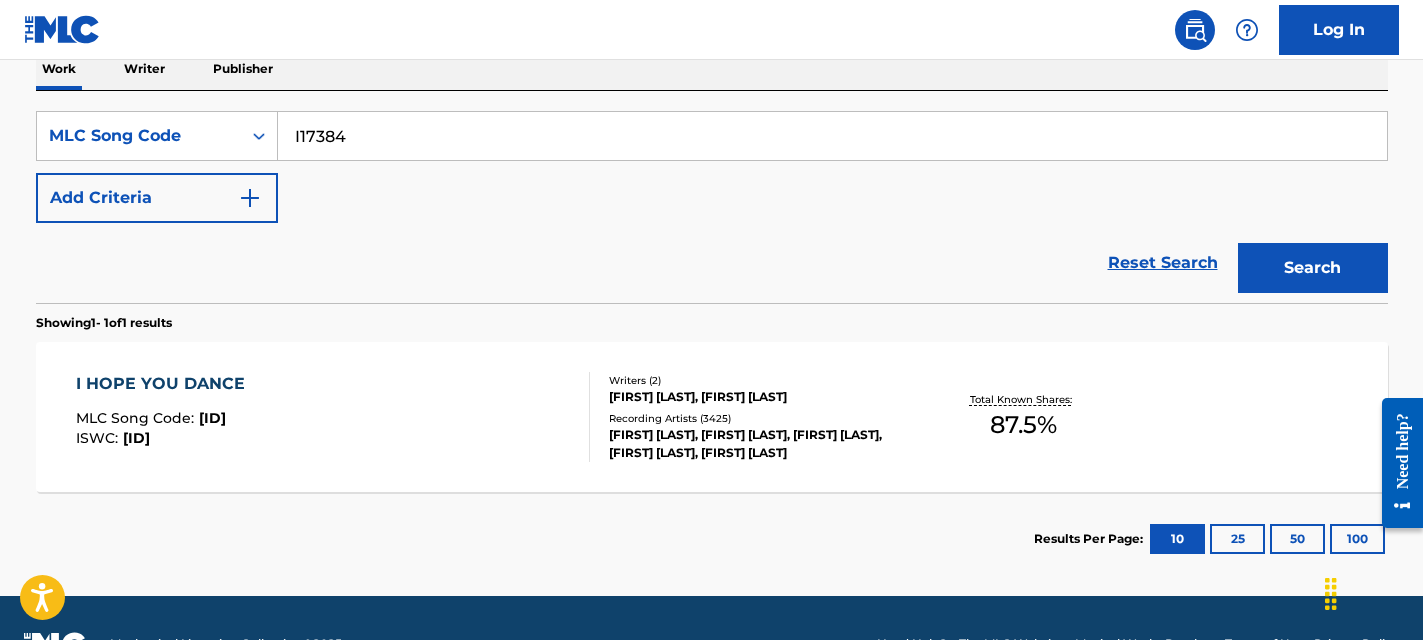 type on "I17384" 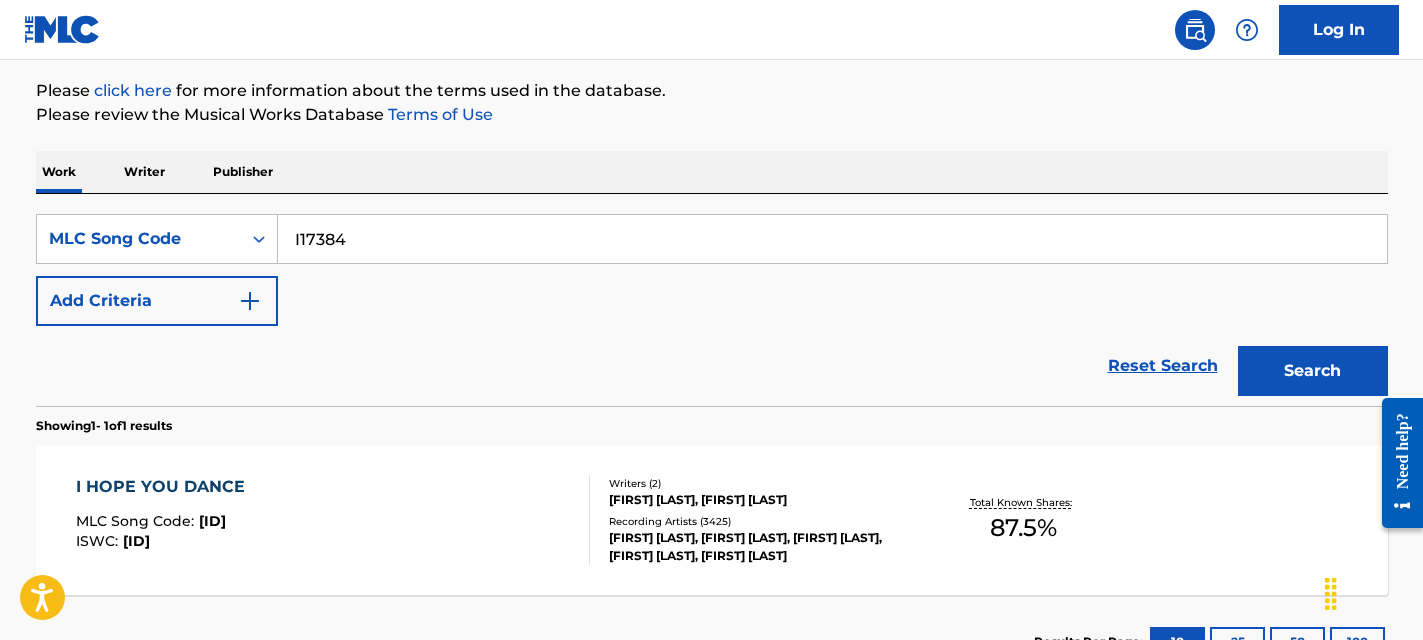 scroll, scrollTop: 334, scrollLeft: 0, axis: vertical 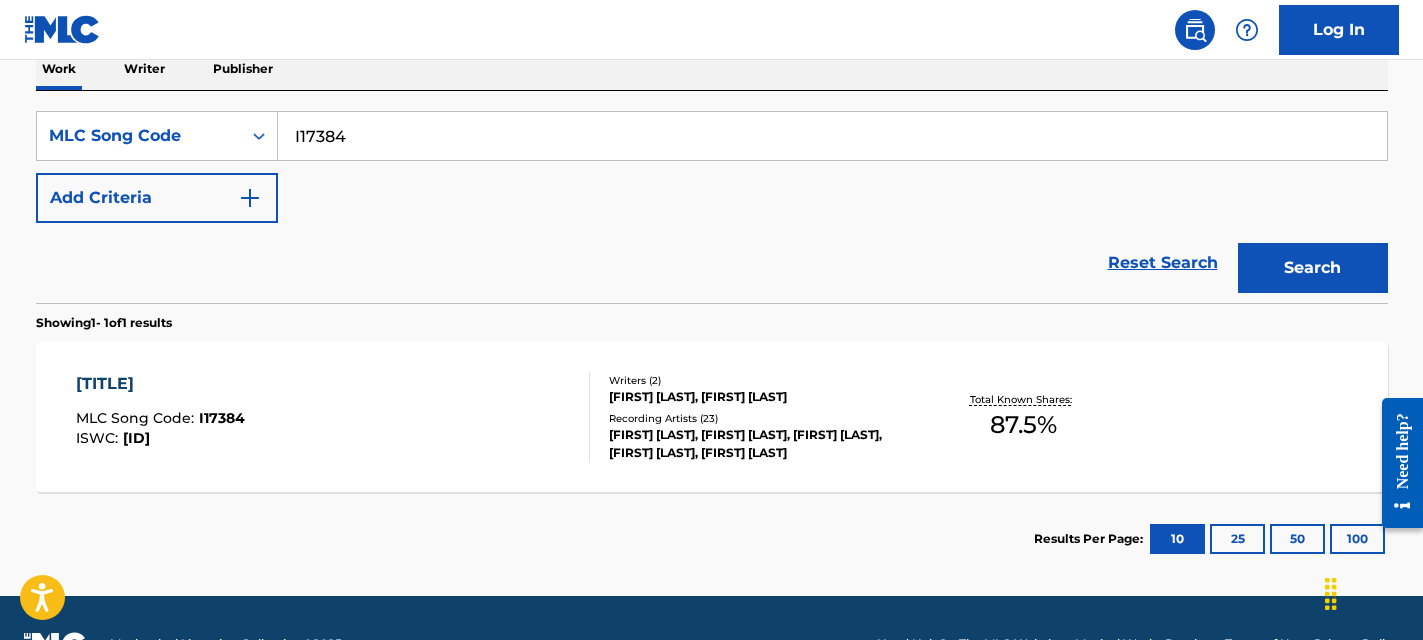 click on "Writers ( 2 ) [FIRST] [LAST], [FIRST] [LAST] Recording Artists ( 23 ) [FIRST] [LAST], [FIRST] [LAST], [FIRST] [LAST], [FIRST] [LAST], [FIRST] [LAST]" at bounding box center (750, 417) 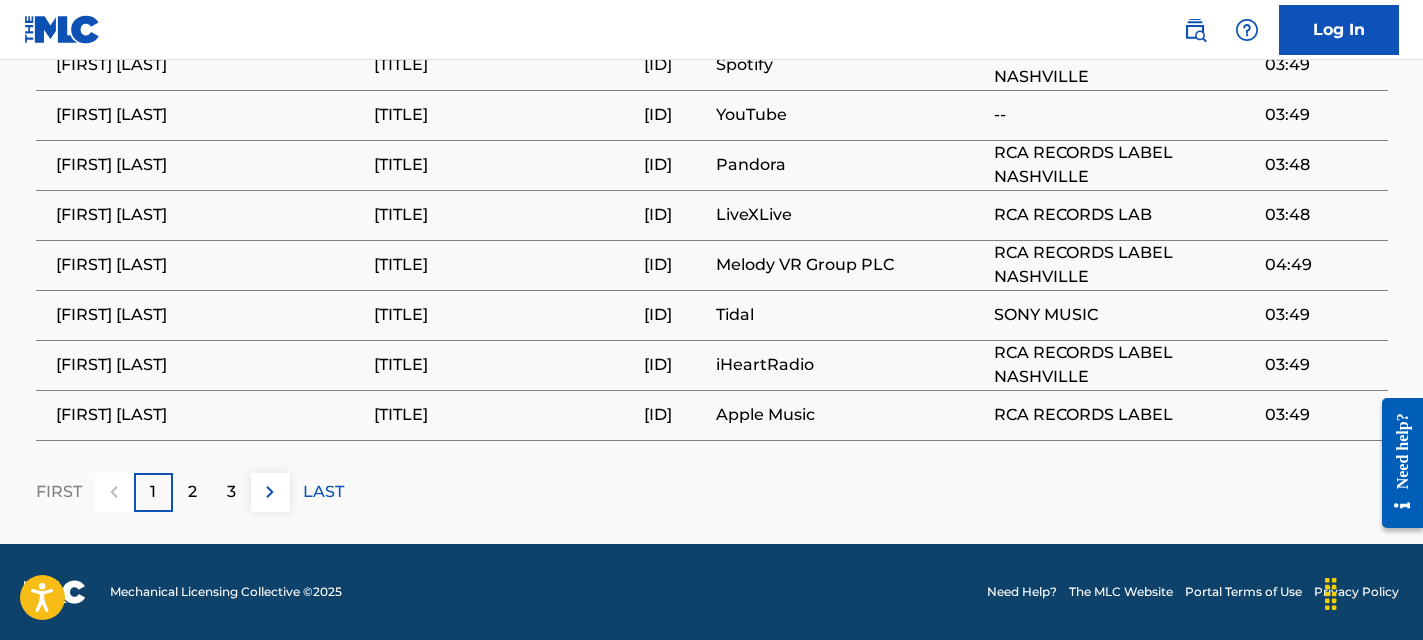 scroll, scrollTop: 1478, scrollLeft: 0, axis: vertical 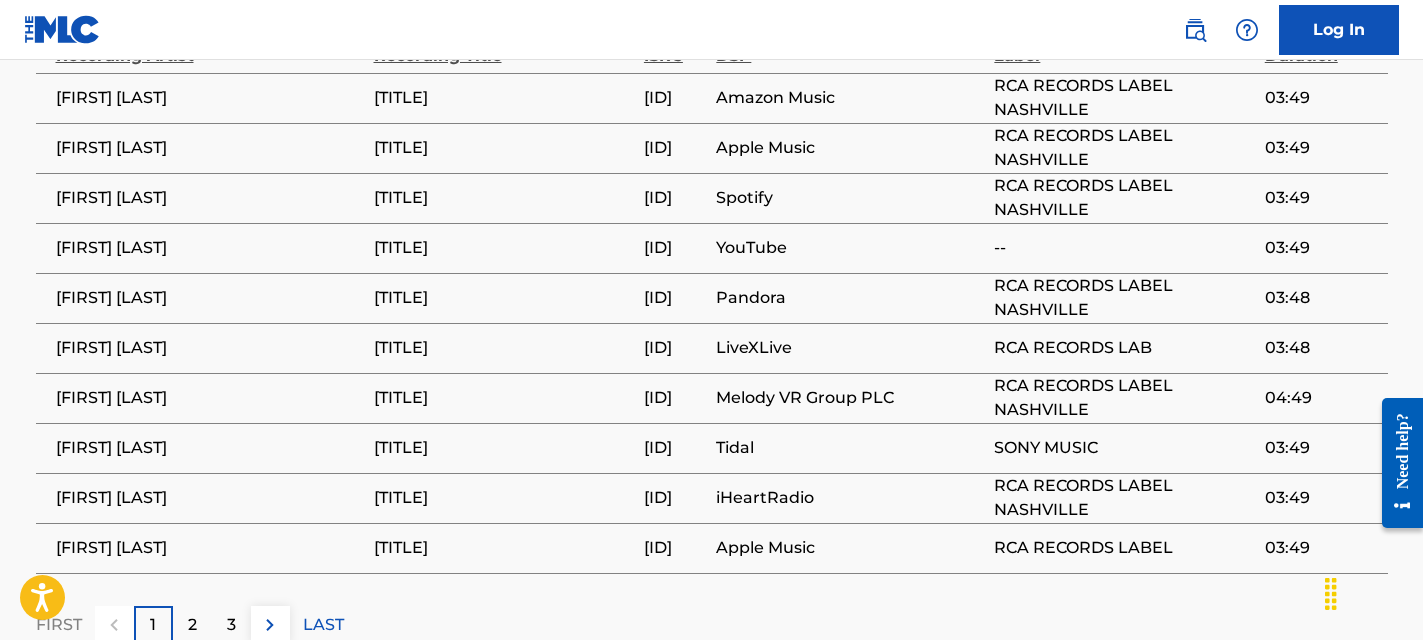 click on "2" at bounding box center [192, 625] 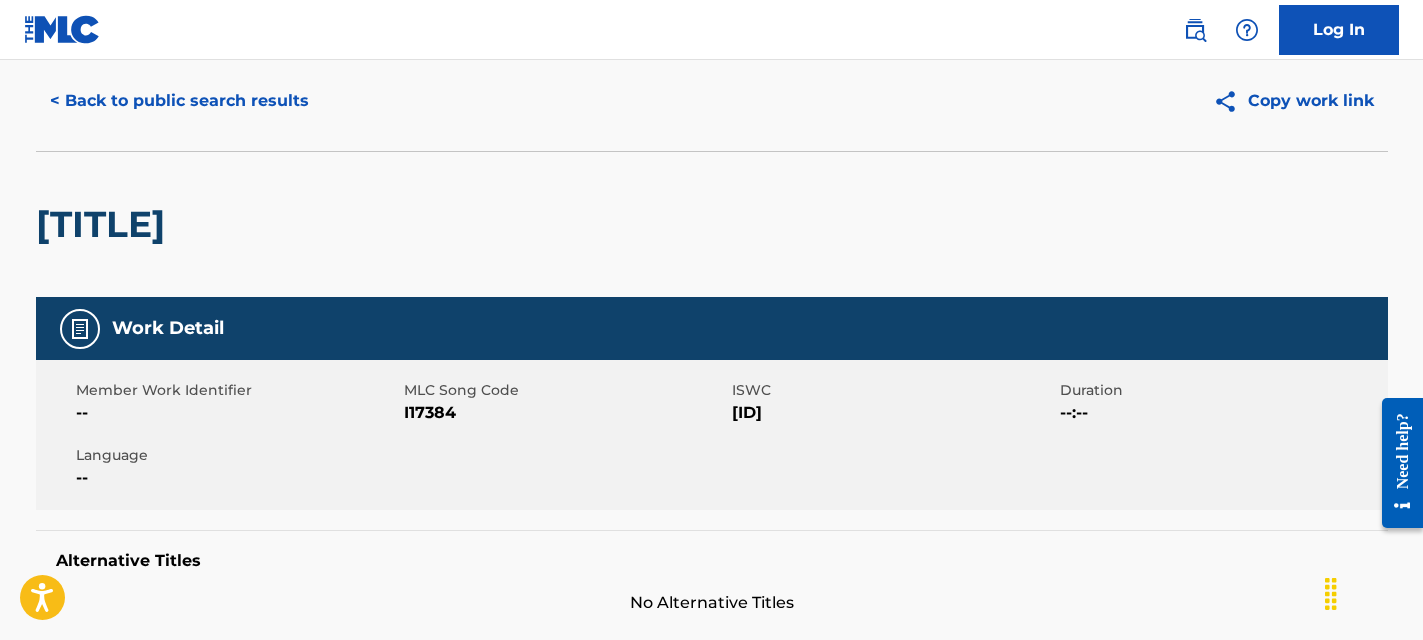scroll, scrollTop: 0, scrollLeft: 0, axis: both 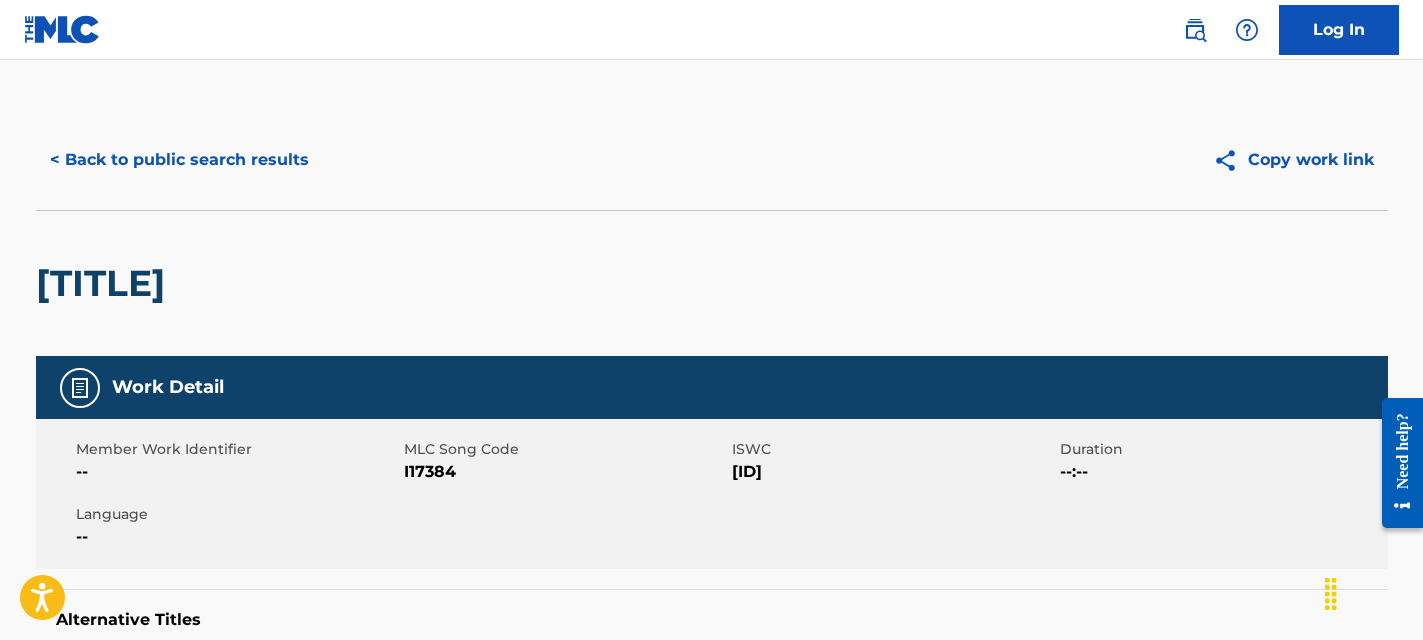 click on "< Back to public search results" at bounding box center (179, 160) 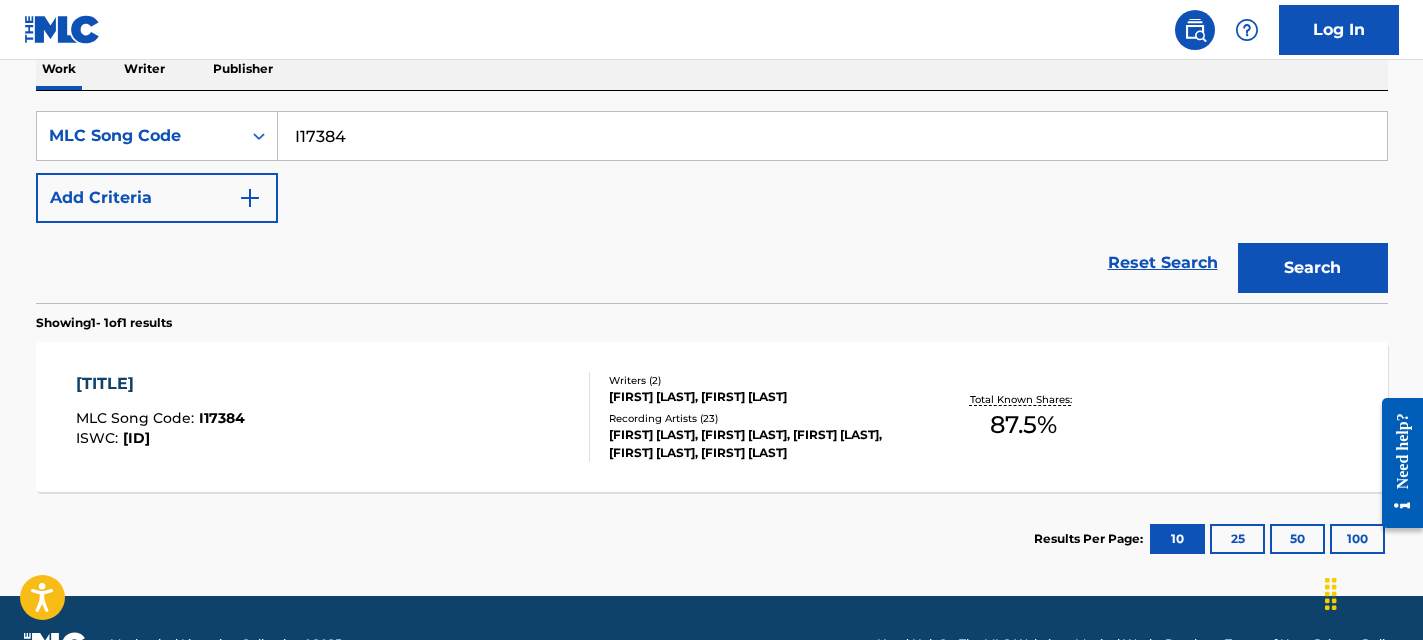 scroll, scrollTop: 386, scrollLeft: 0, axis: vertical 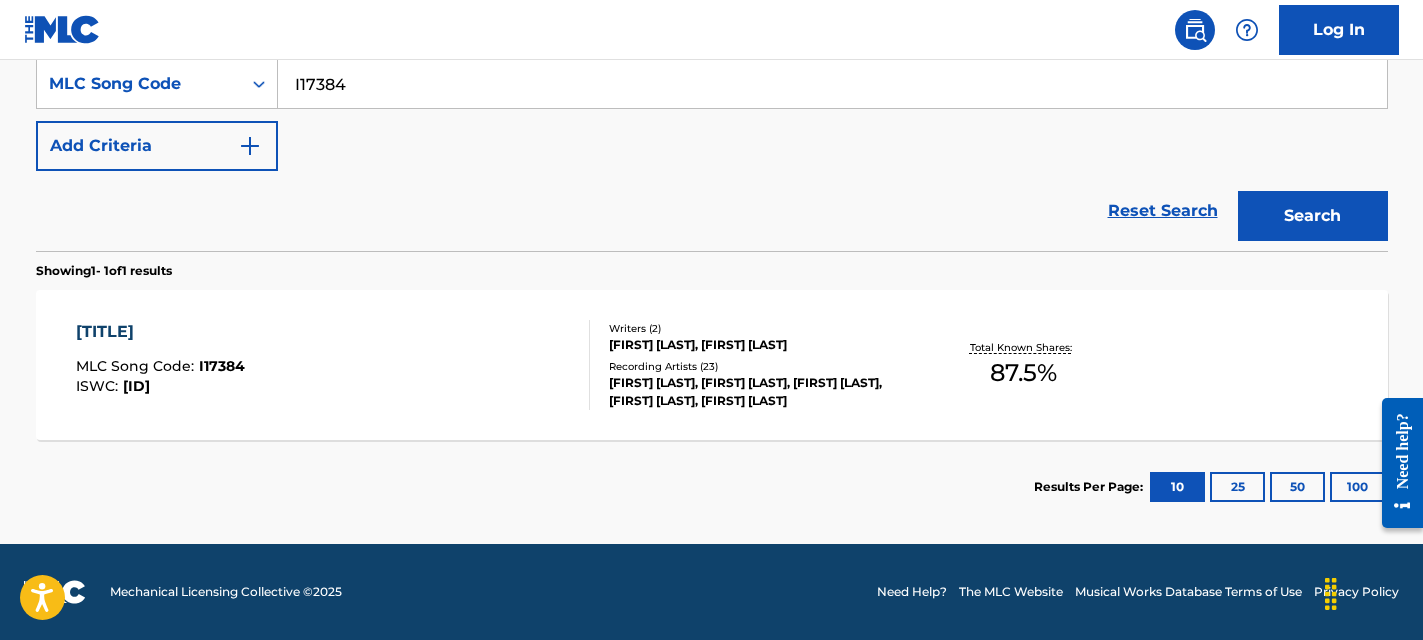 click on "[FIRST] [LAST], [FIRST] [LAST], [FIRST] [LAST], [FIRST] [LAST], [FIRST] [LAST]" at bounding box center (760, 392) 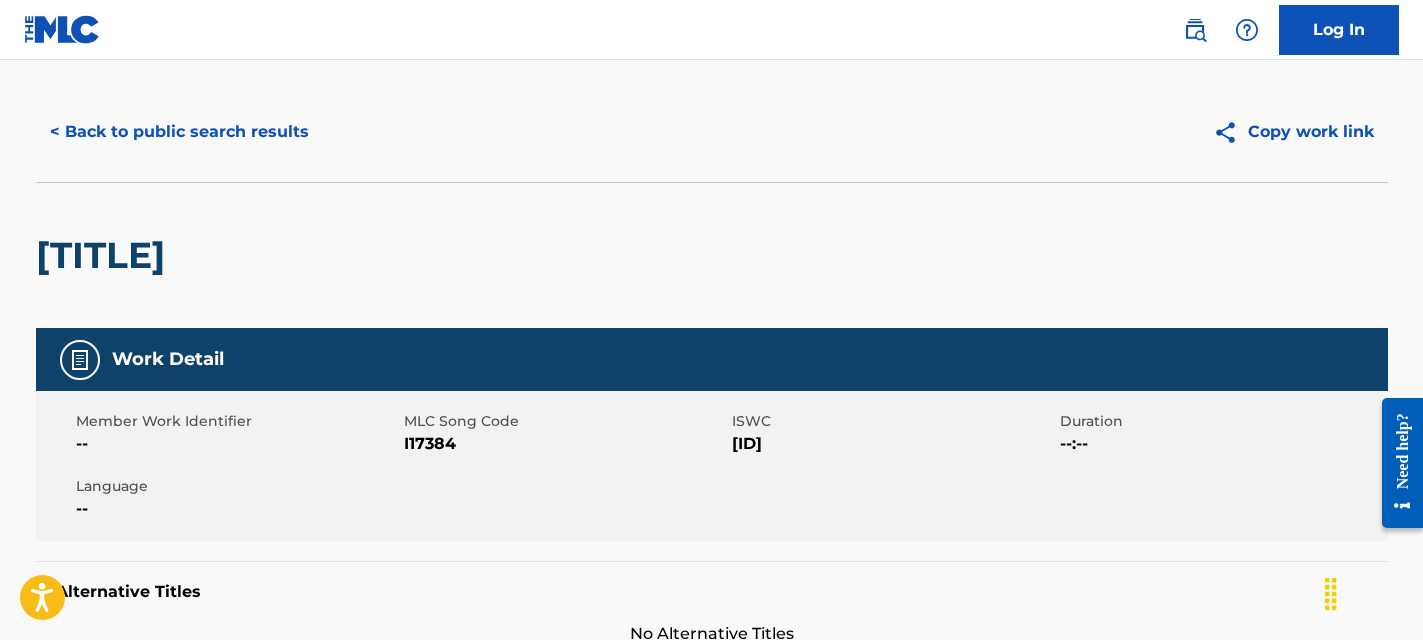 scroll, scrollTop: 0, scrollLeft: 0, axis: both 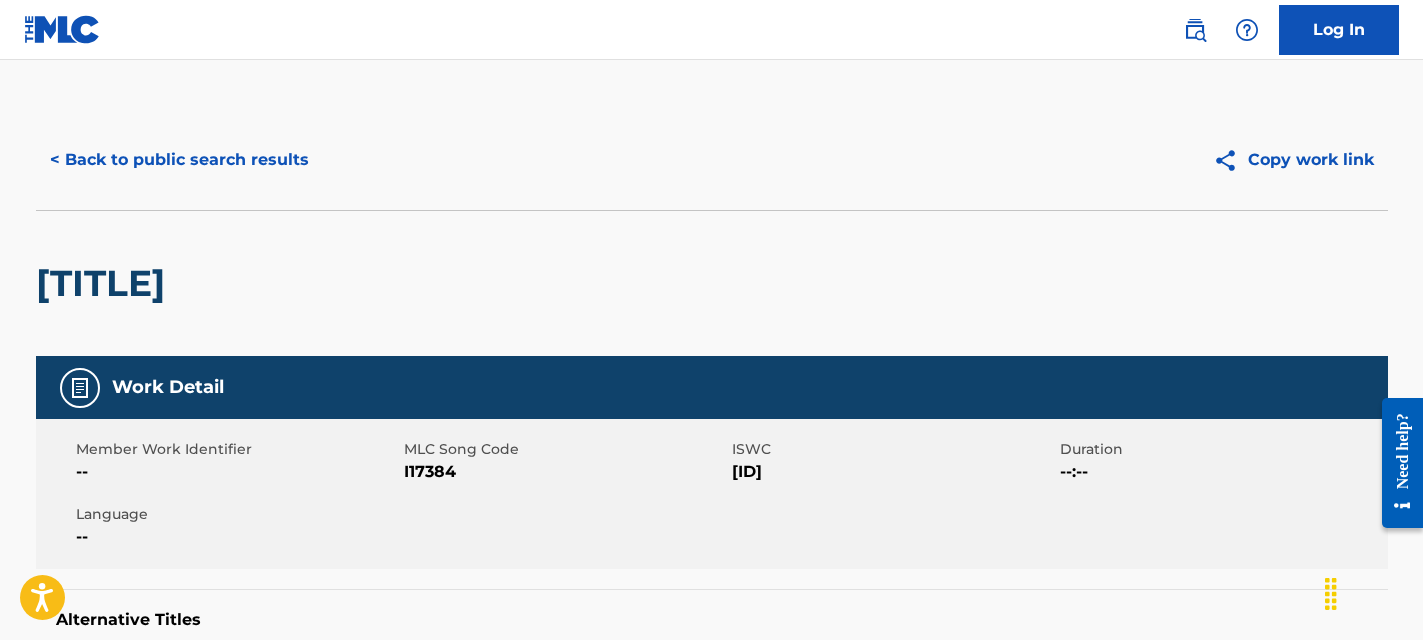 click on "< Back to public search results" at bounding box center (179, 160) 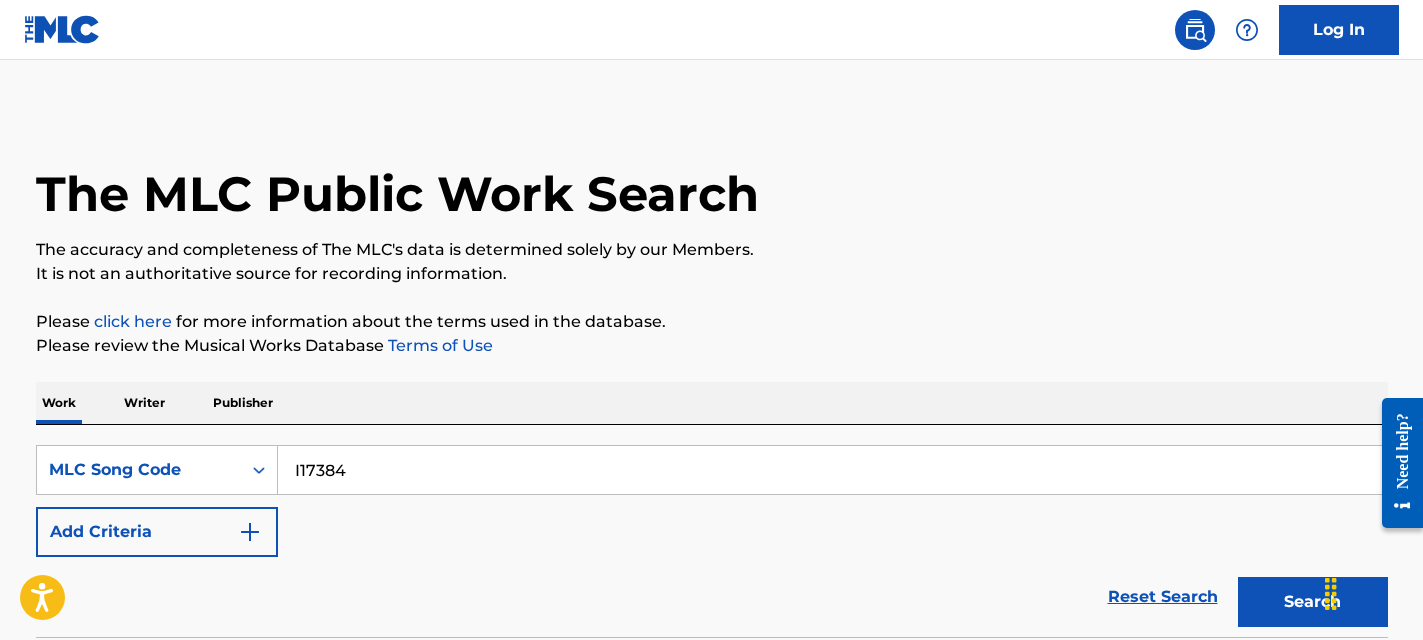 scroll, scrollTop: 334, scrollLeft: 0, axis: vertical 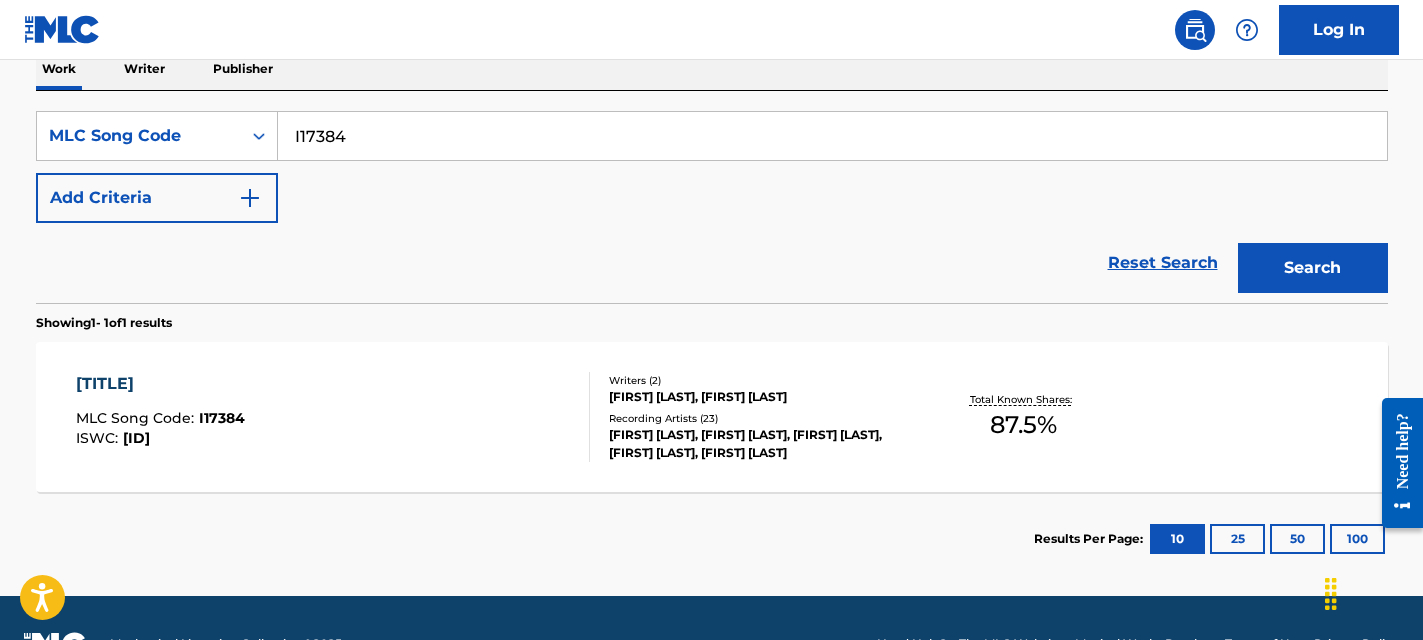 click on "I17384" at bounding box center [832, 136] 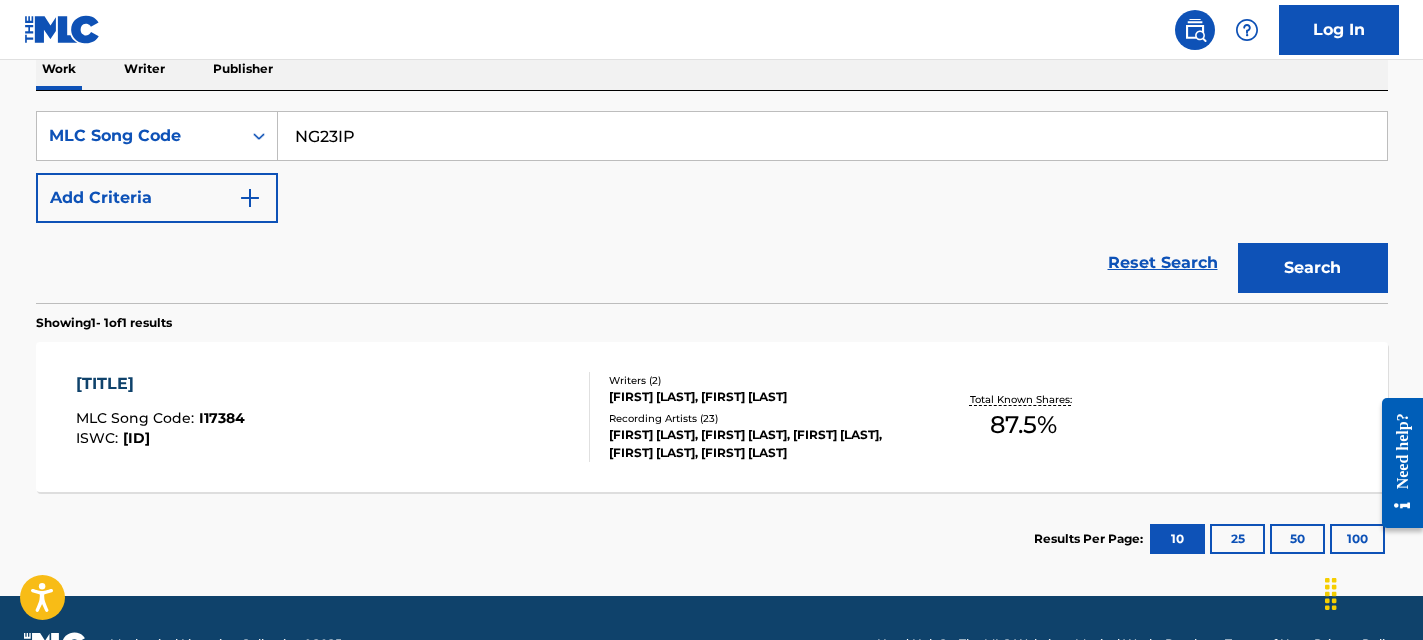 type on "NG23IP" 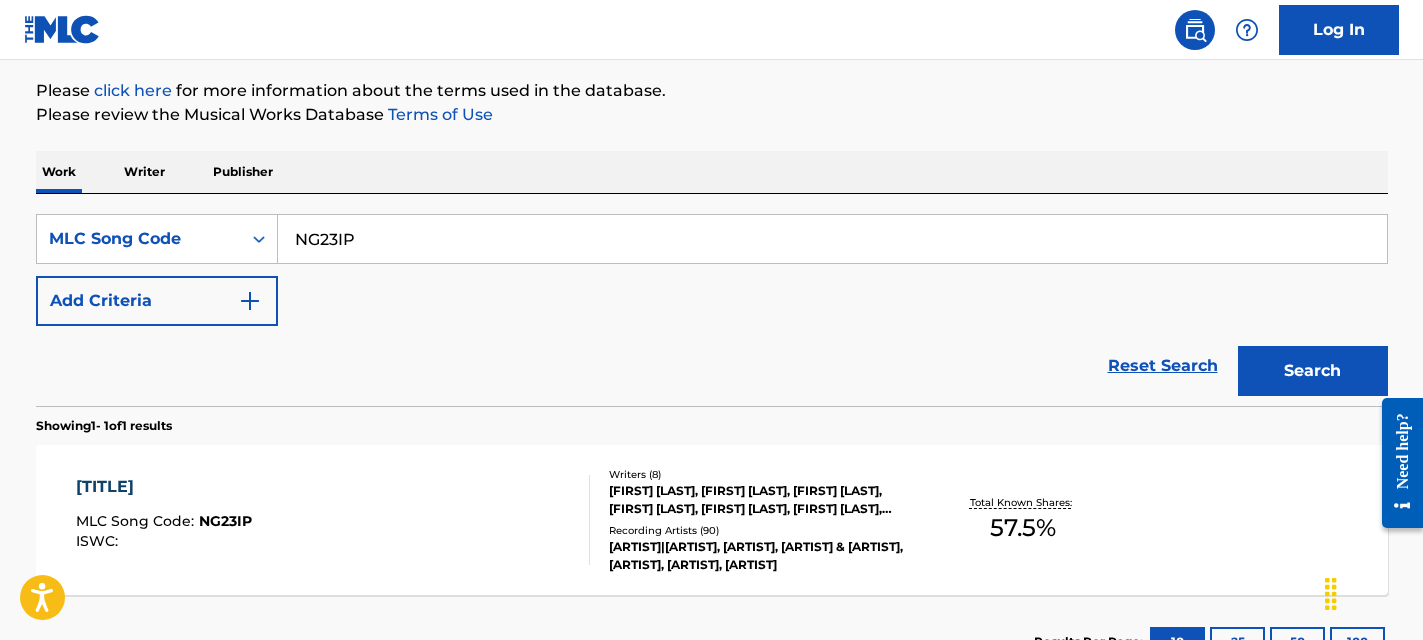 scroll, scrollTop: 334, scrollLeft: 0, axis: vertical 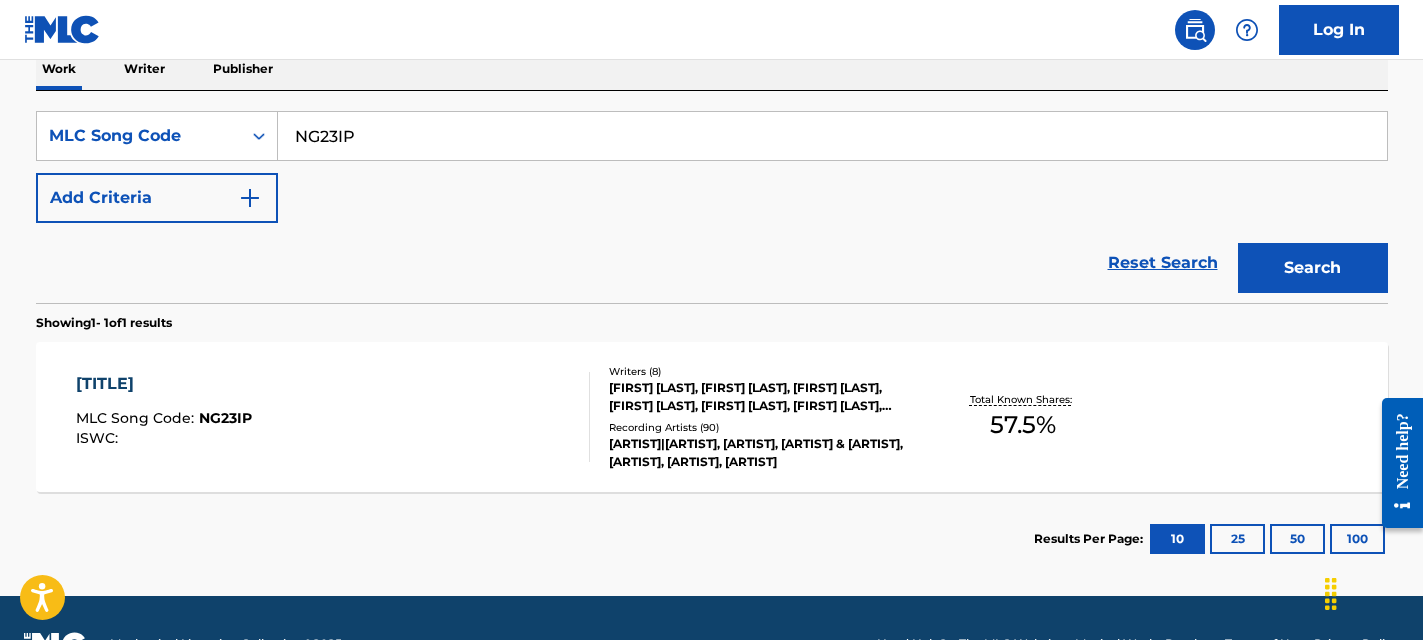 click on "NO PANTIES MLC Song Code : NG23IP ISWC : Writers ( 8 ) [FIRST] [LAST], [FIRST] [LAST], [FIRST] [LAST], [FIRST] [LAST], [FIRST] [LAST], [FIRST] [LAST], [FIRST] [LAST], [FIRST] [LAST] Recording Artists ( 90 ) [ARTIST]|[ARTIST], [ARTIST], [ARTIST] & [ARTIST], [ARTIST], [ARTIST], [ARTIST] Total Known Shares: 57.5 %" at bounding box center [712, 417] 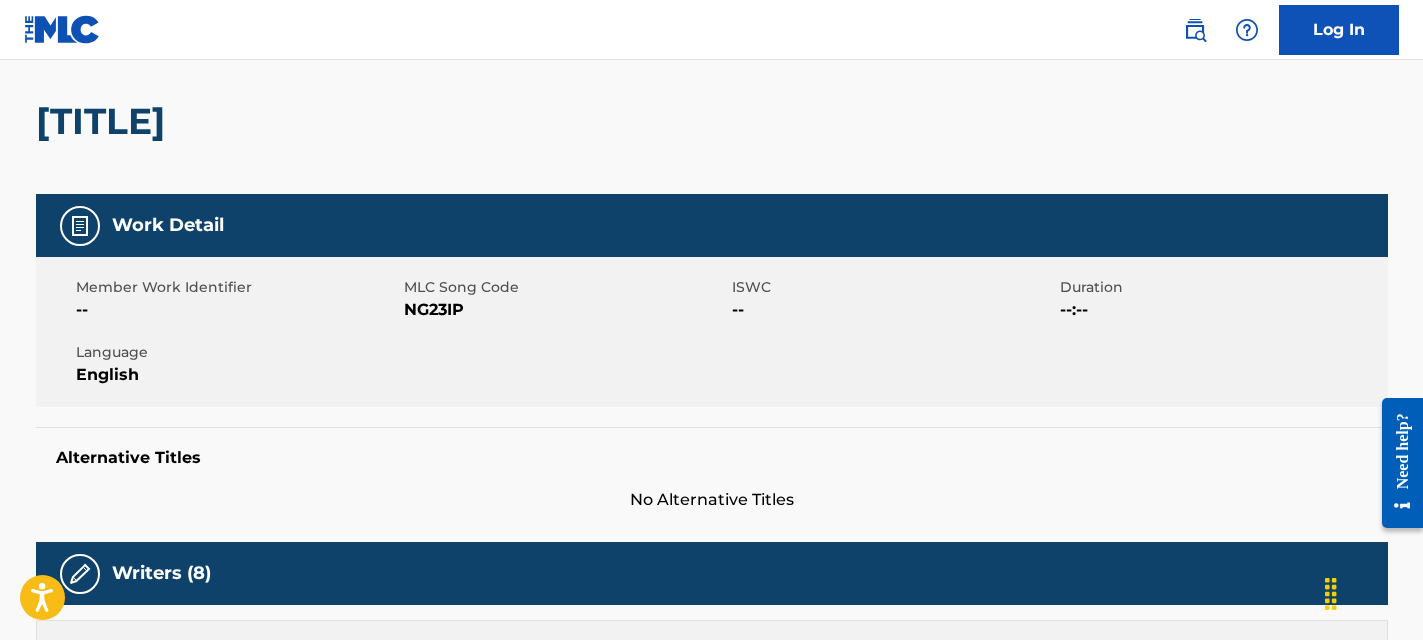 scroll, scrollTop: 0, scrollLeft: 0, axis: both 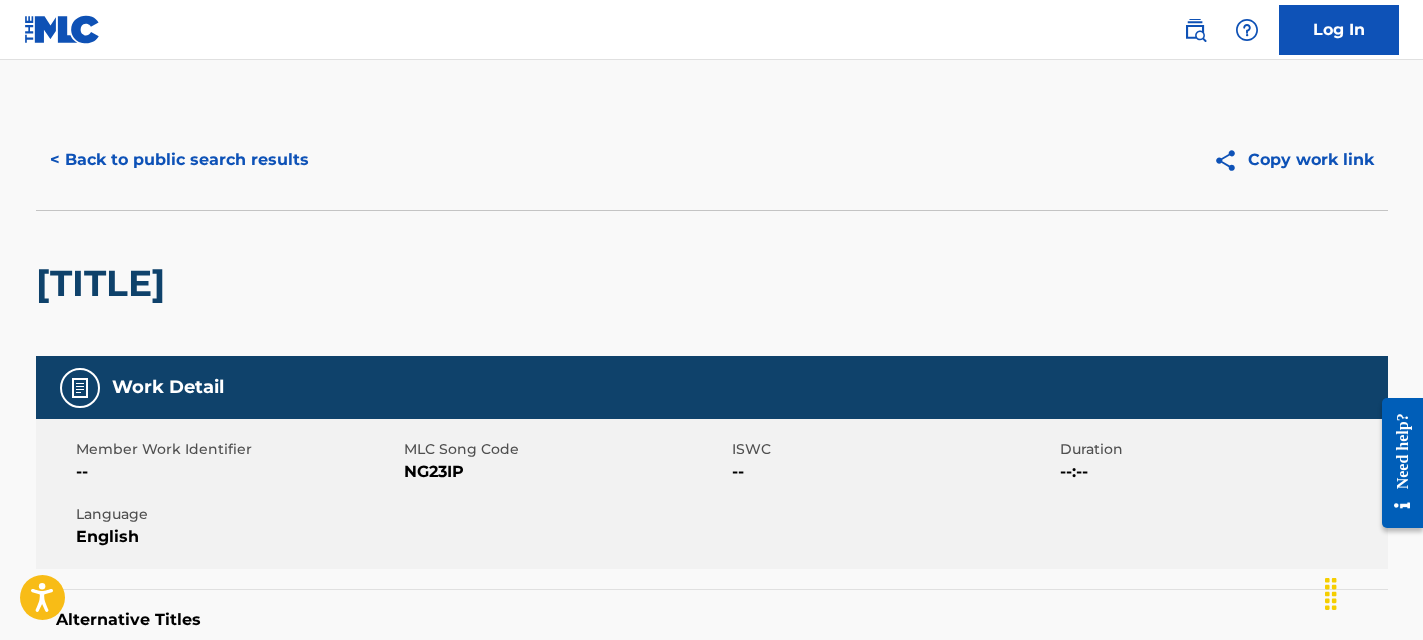 click on "< Back to public search results" at bounding box center [179, 160] 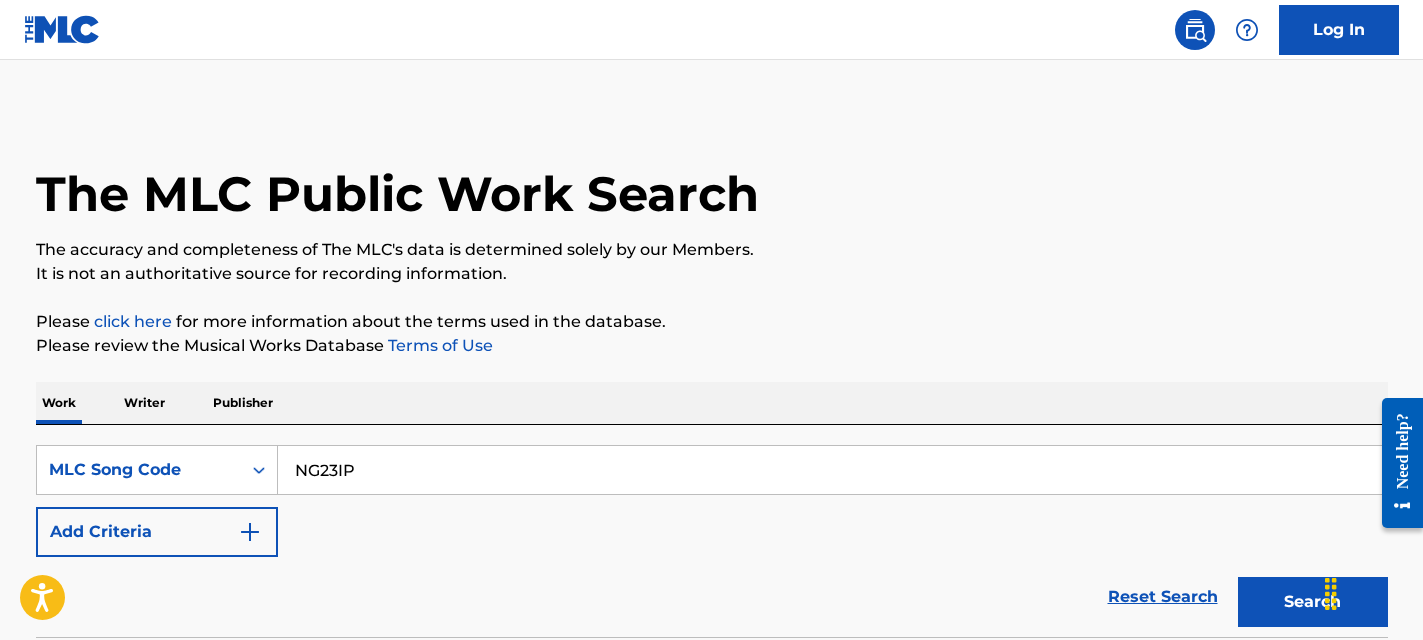 scroll, scrollTop: 334, scrollLeft: 0, axis: vertical 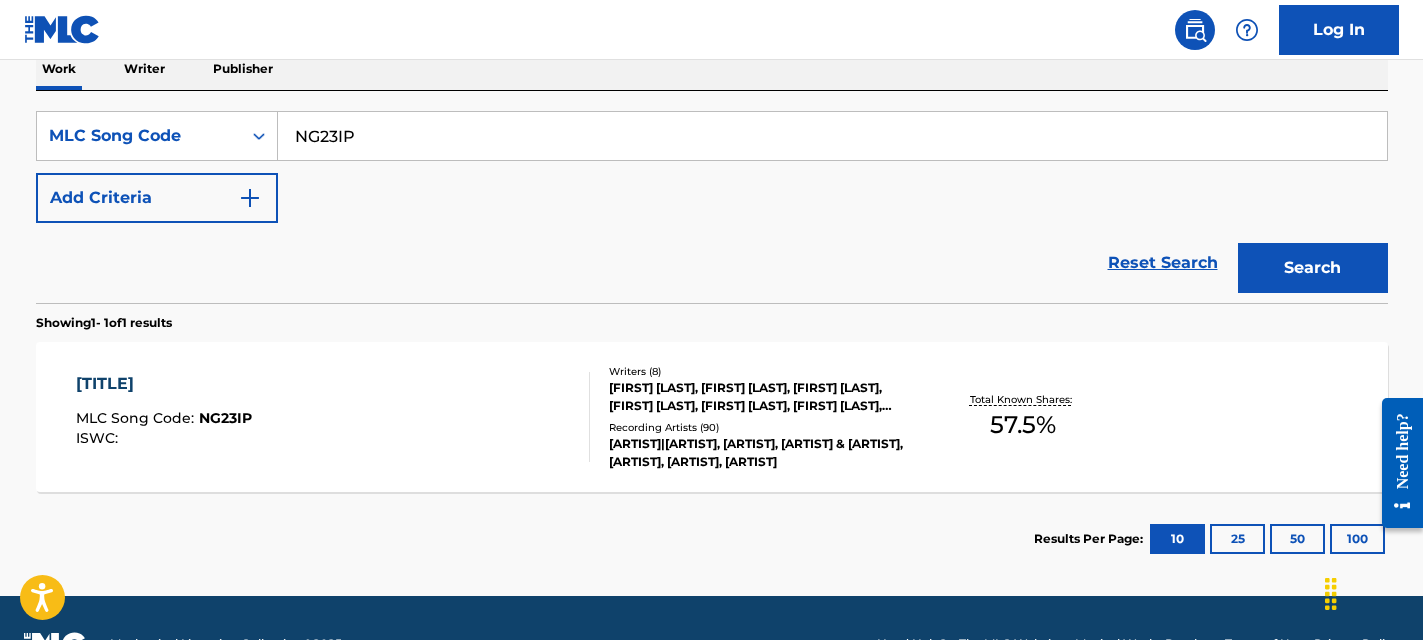 click on "NG23IP" at bounding box center [832, 136] 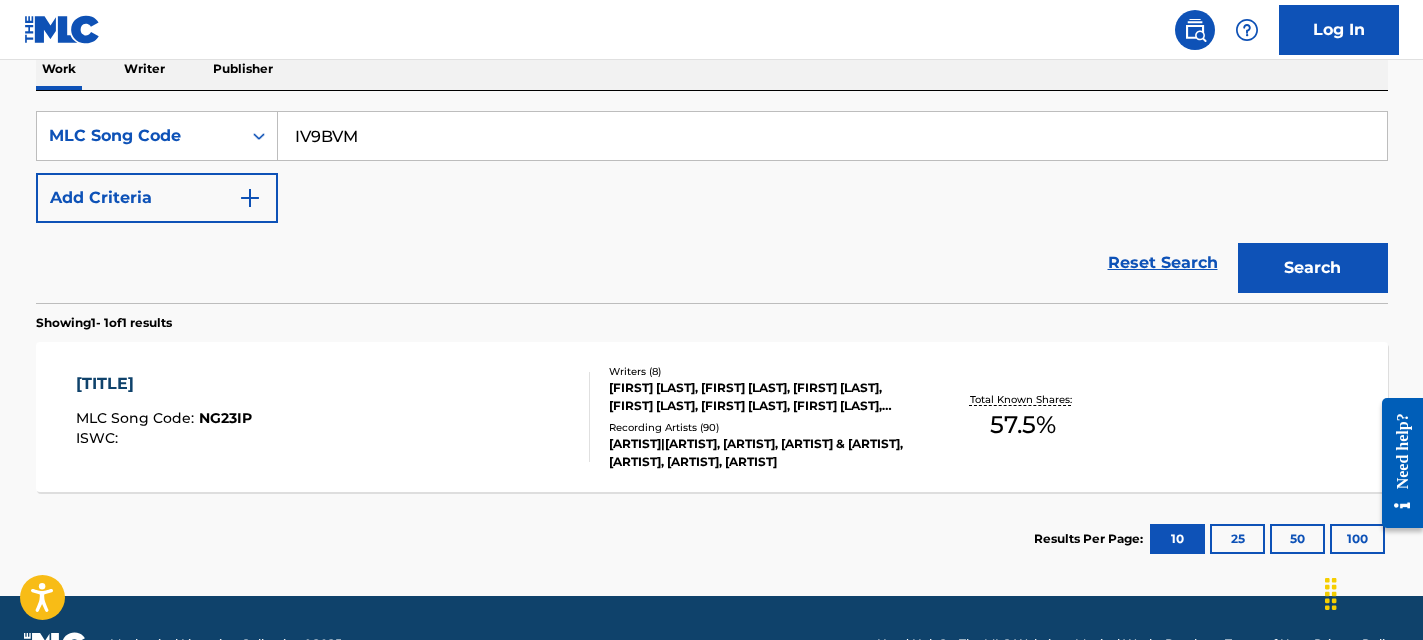 type on "IV9BVM" 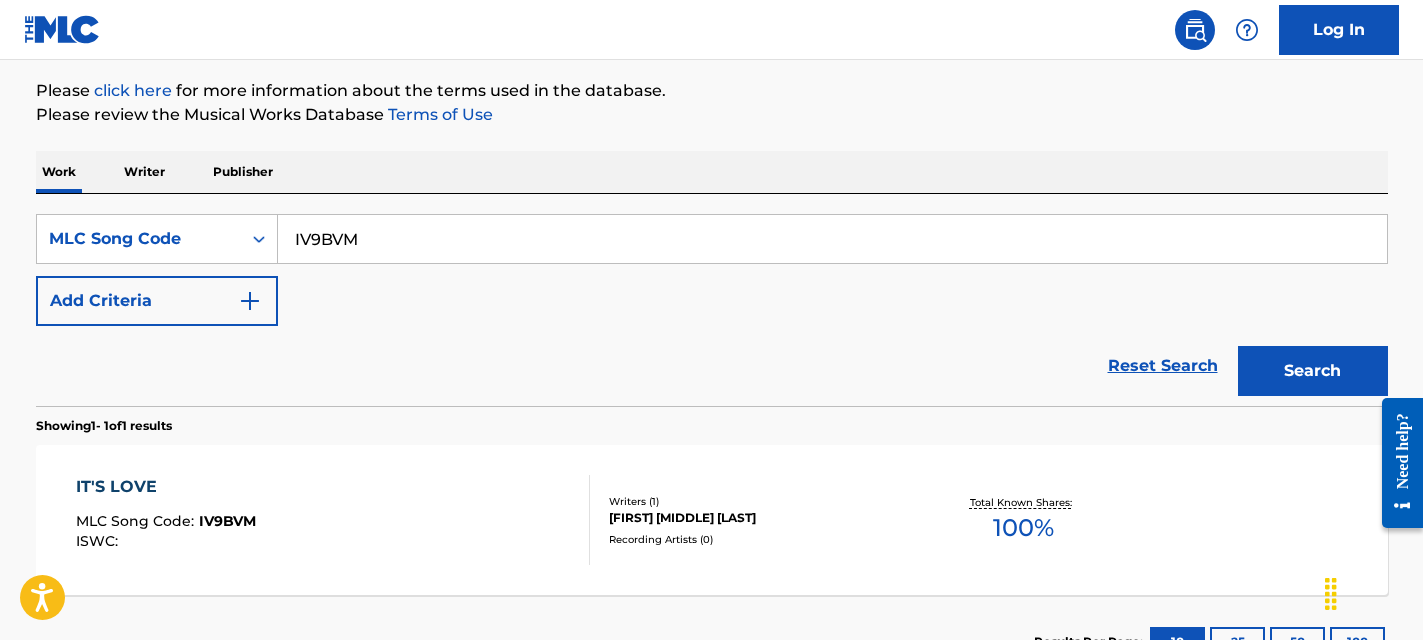 scroll, scrollTop: 334, scrollLeft: 0, axis: vertical 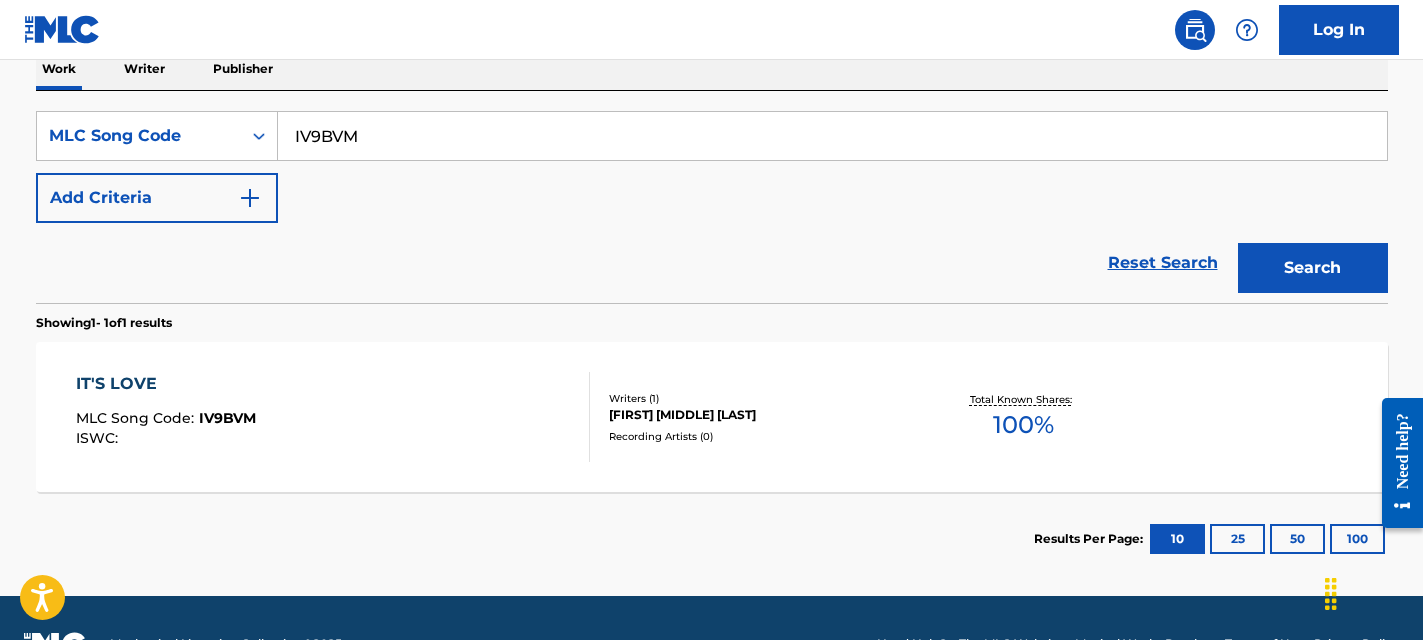 click on "IT'S LOVE MLC Song Code : IV9BVM ISWC : Writers ( 1 ) [FIRST] [LAST] Recording Artists ( 0 ) Total Known Shares: 100 %" at bounding box center (712, 417) 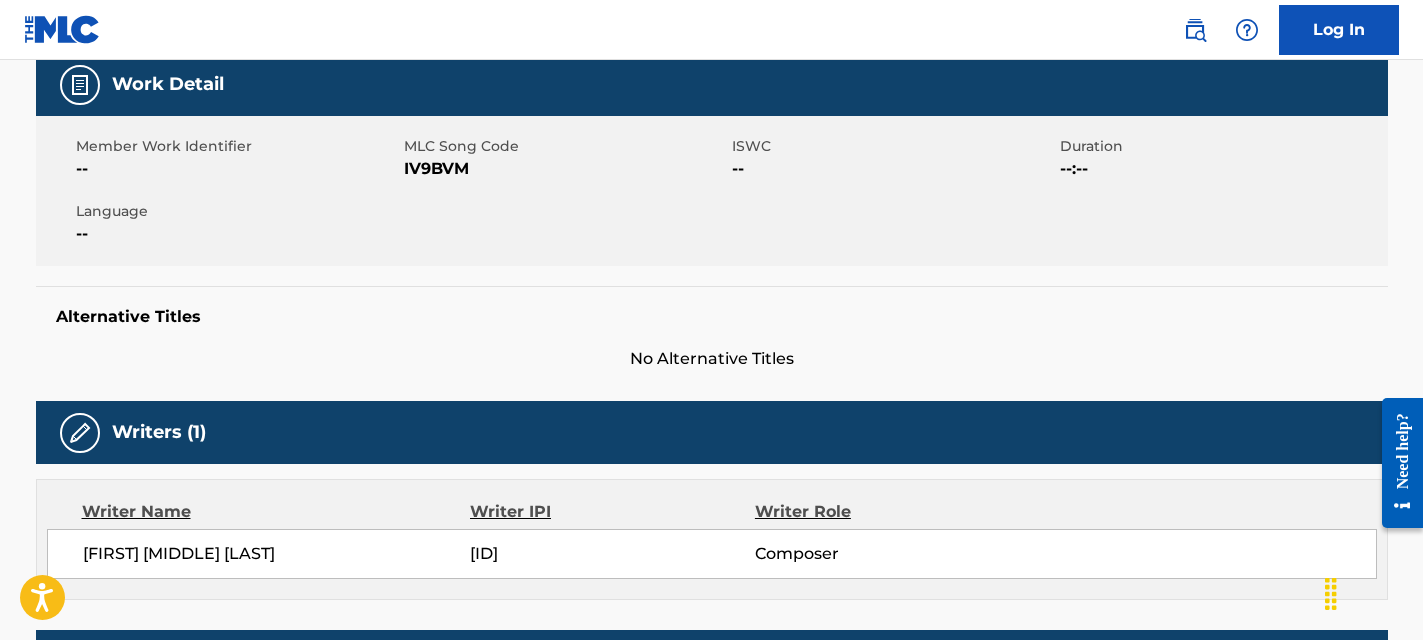 scroll, scrollTop: 0, scrollLeft: 0, axis: both 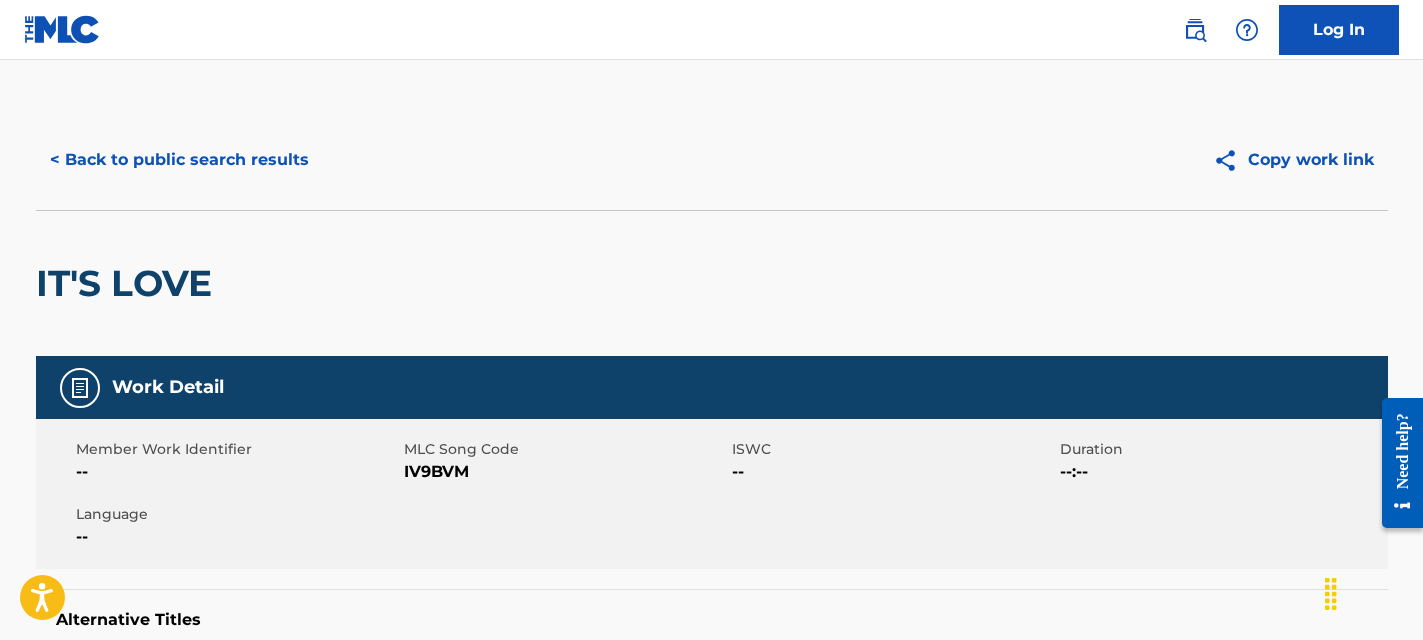 click on "< Back to public search results" at bounding box center [179, 160] 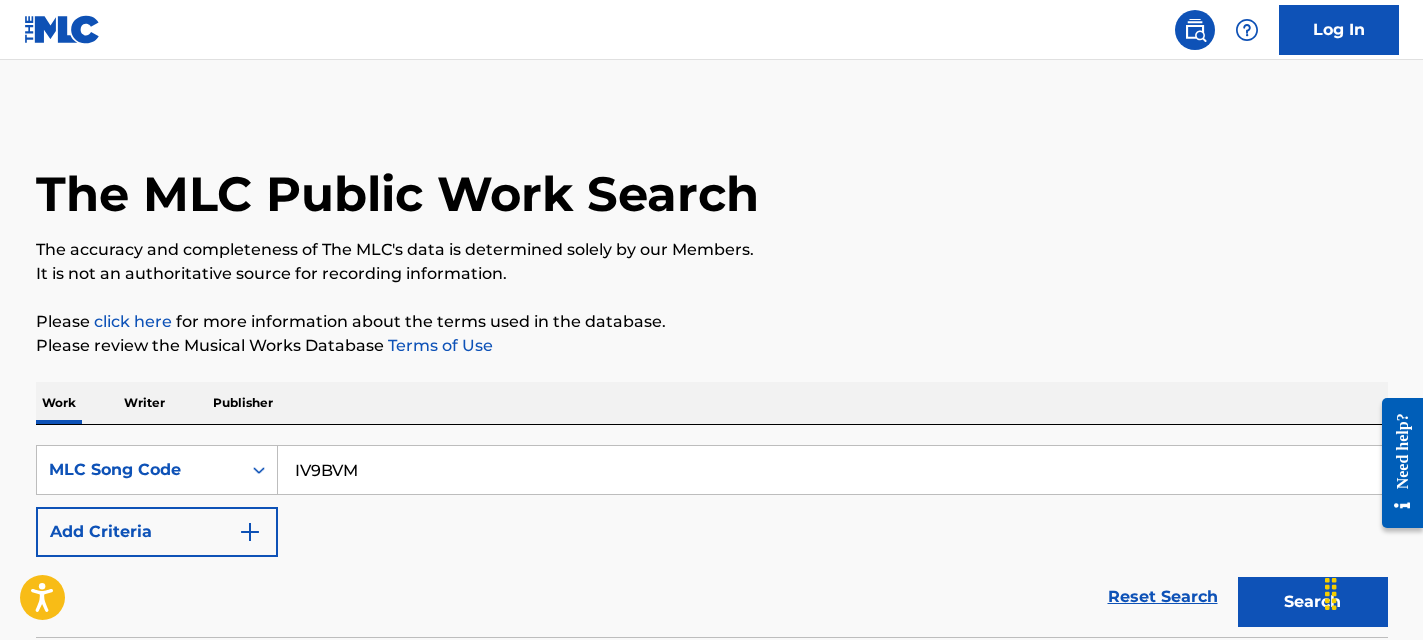scroll, scrollTop: 334, scrollLeft: 0, axis: vertical 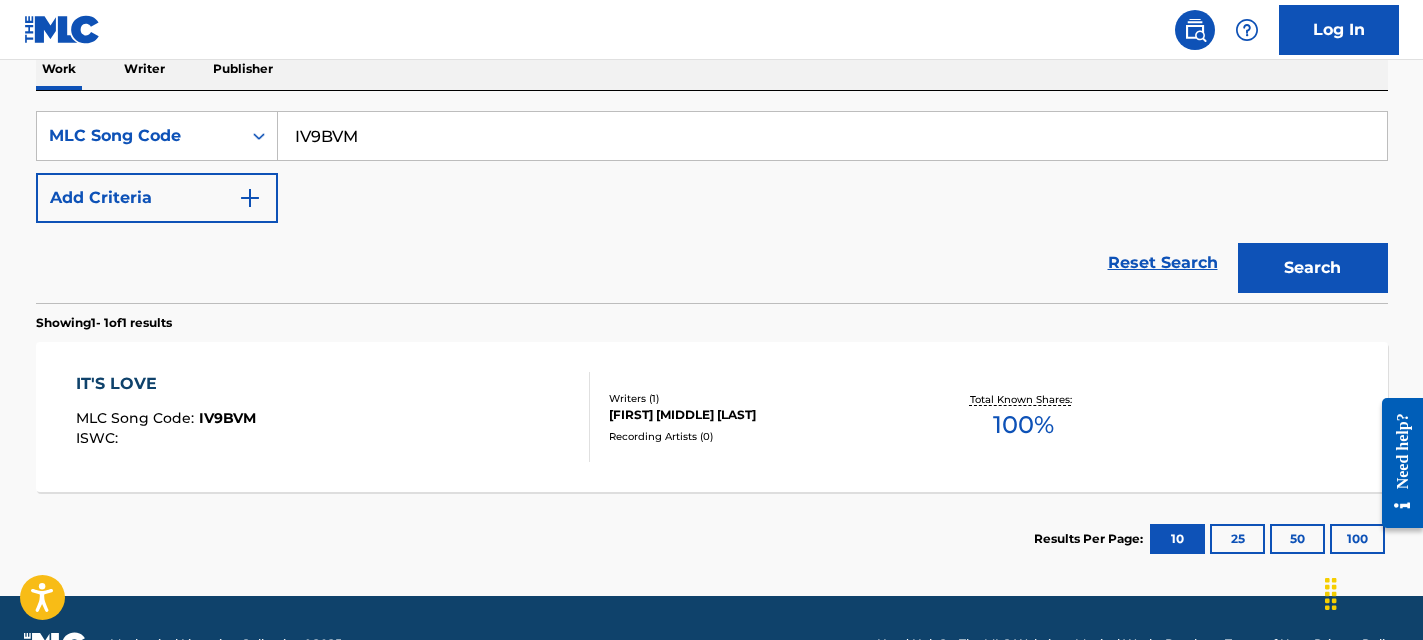 click on "IV9BVM" at bounding box center [832, 136] 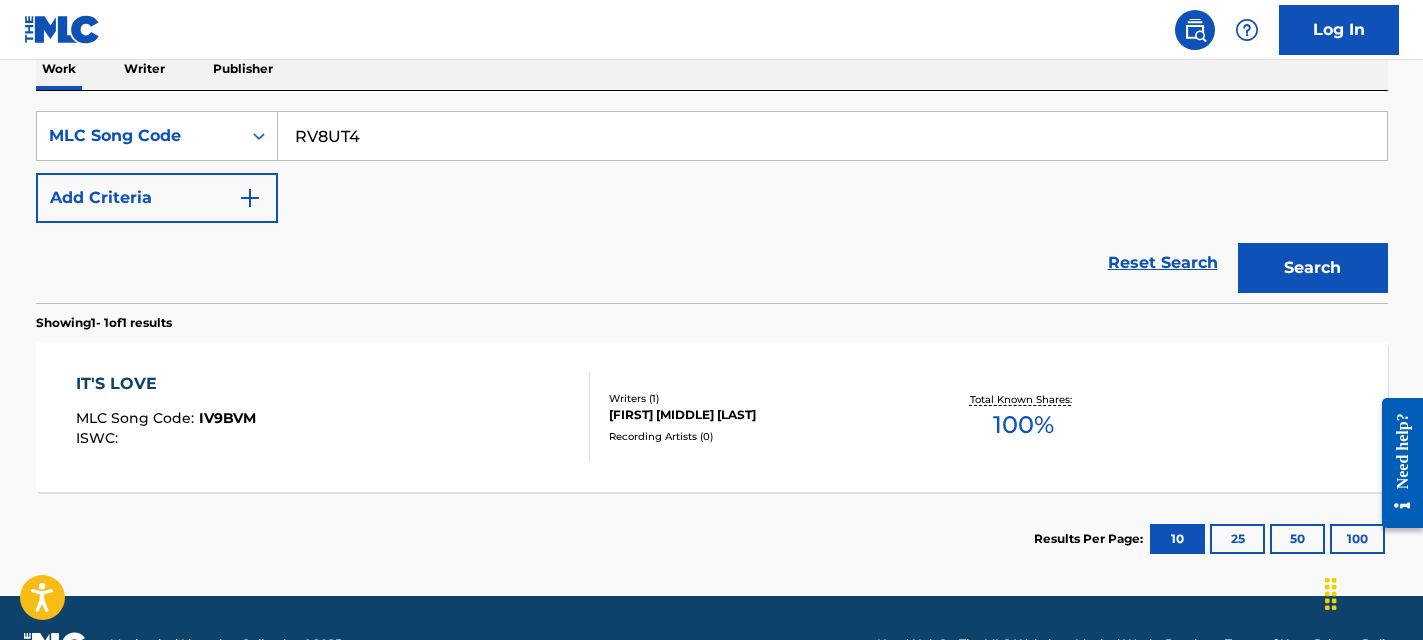 type on "RV8UT4" 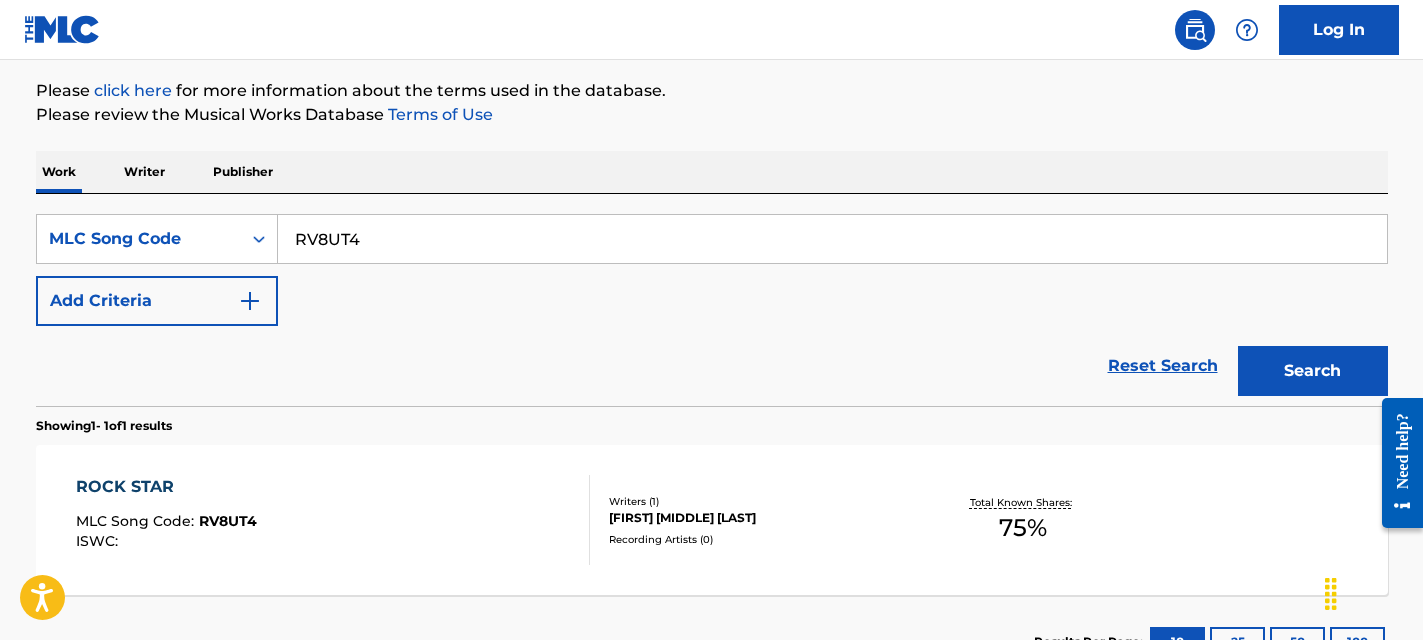 scroll, scrollTop: 334, scrollLeft: 0, axis: vertical 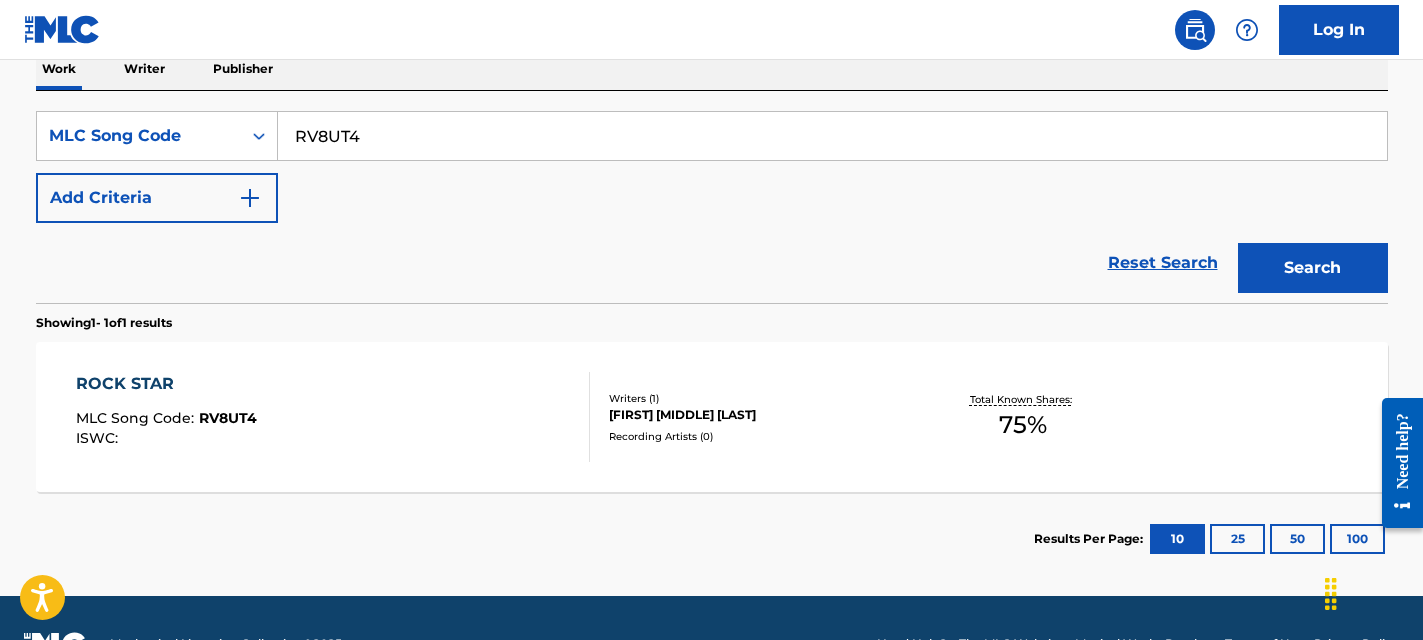 click on "ROCK STAR MLC Song Code : RV8UT4 ISWC :" at bounding box center [333, 417] 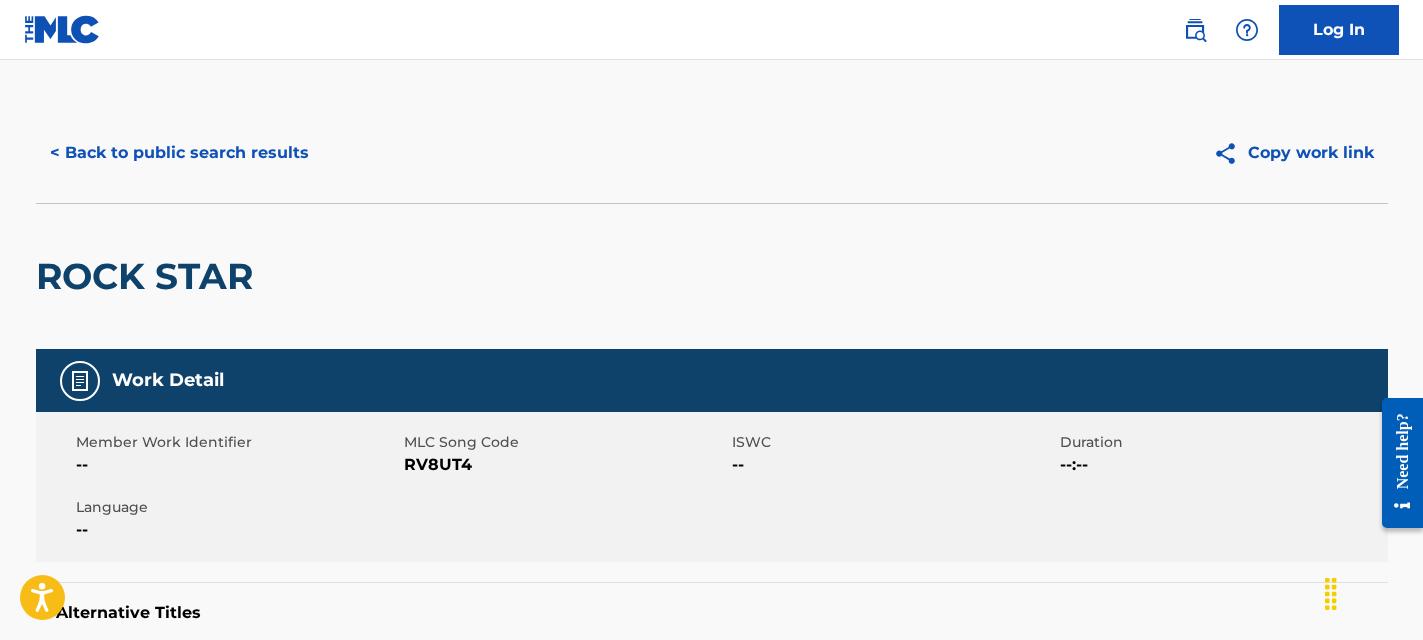 scroll, scrollTop: 0, scrollLeft: 0, axis: both 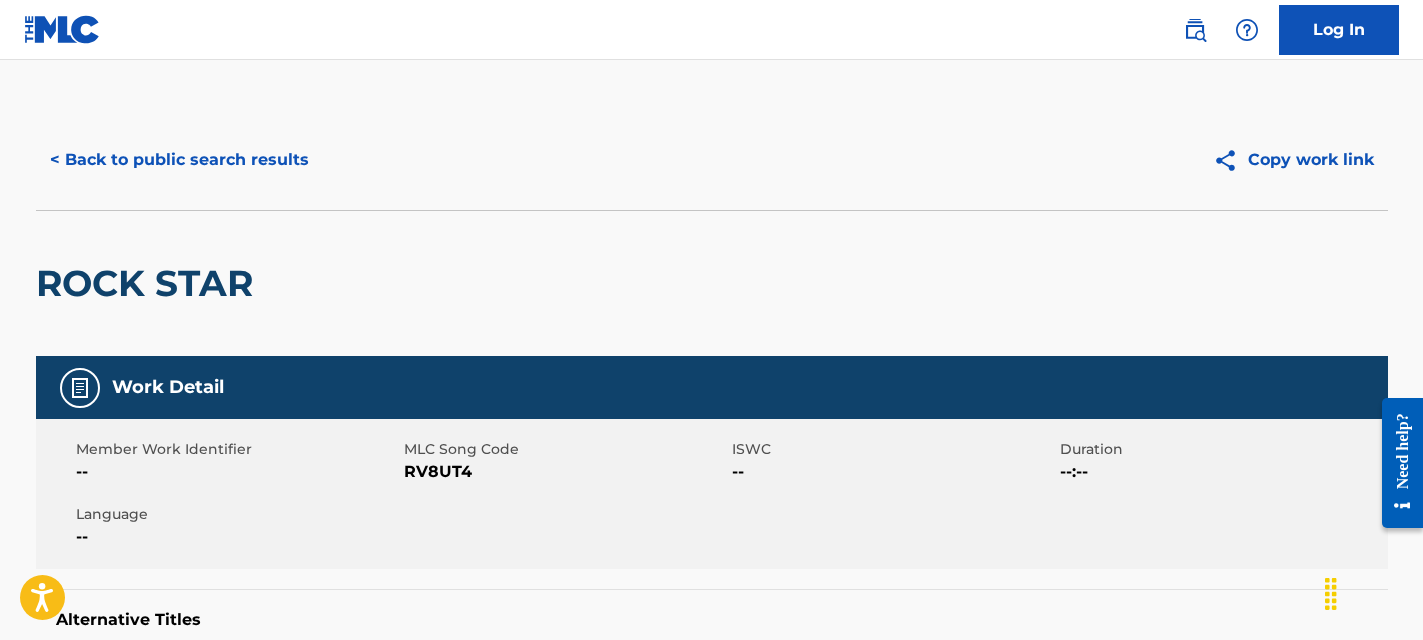 click on "< Back to public search results" at bounding box center (179, 160) 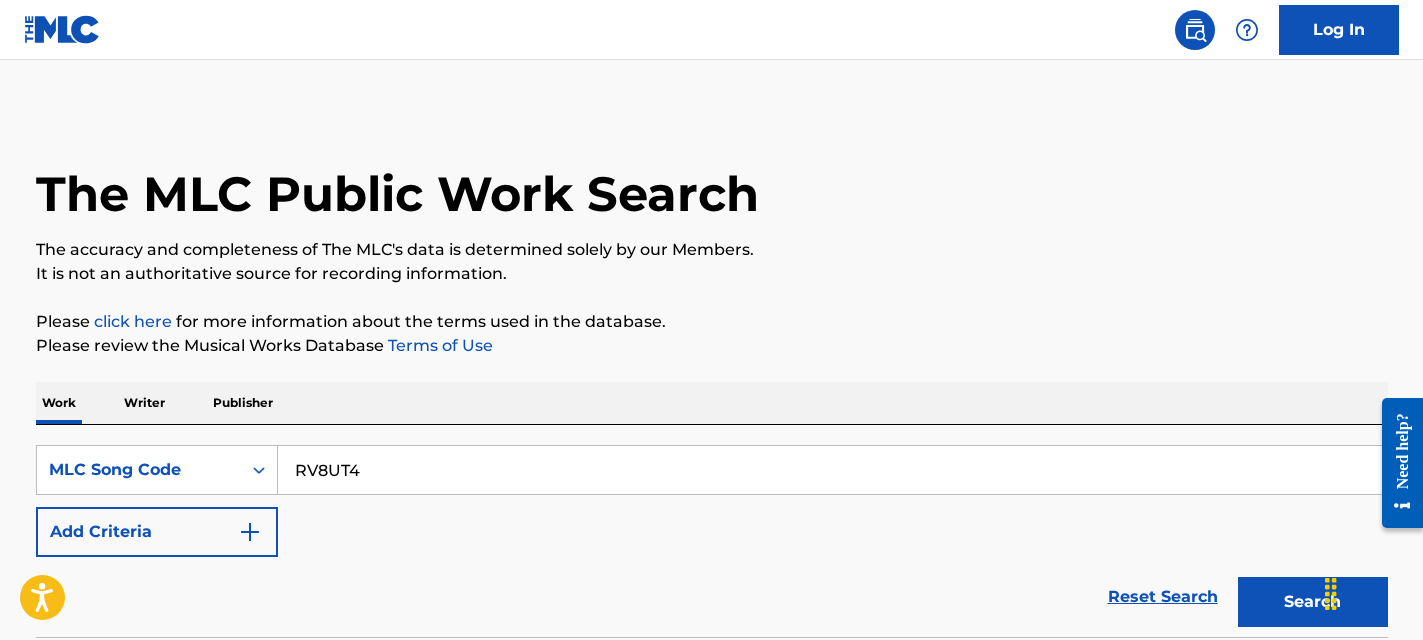 scroll, scrollTop: 334, scrollLeft: 0, axis: vertical 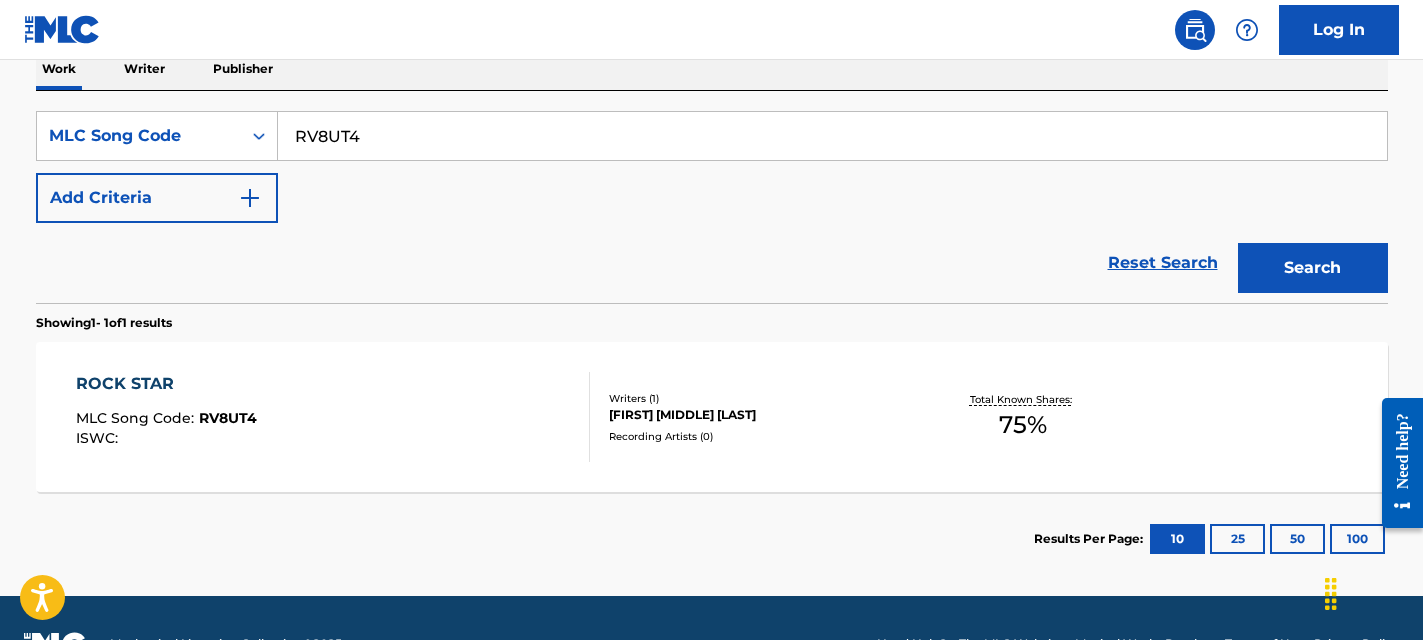 click on "RV8UT4" at bounding box center [832, 136] 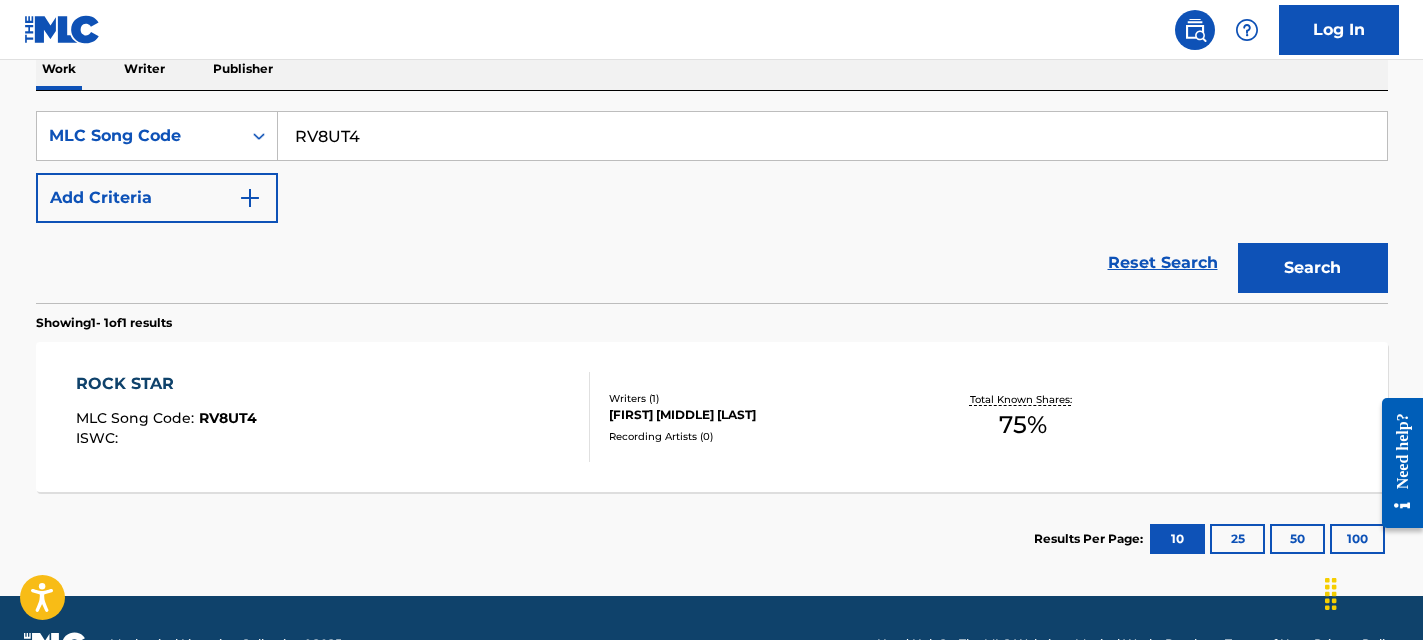 paste on "S0654D" 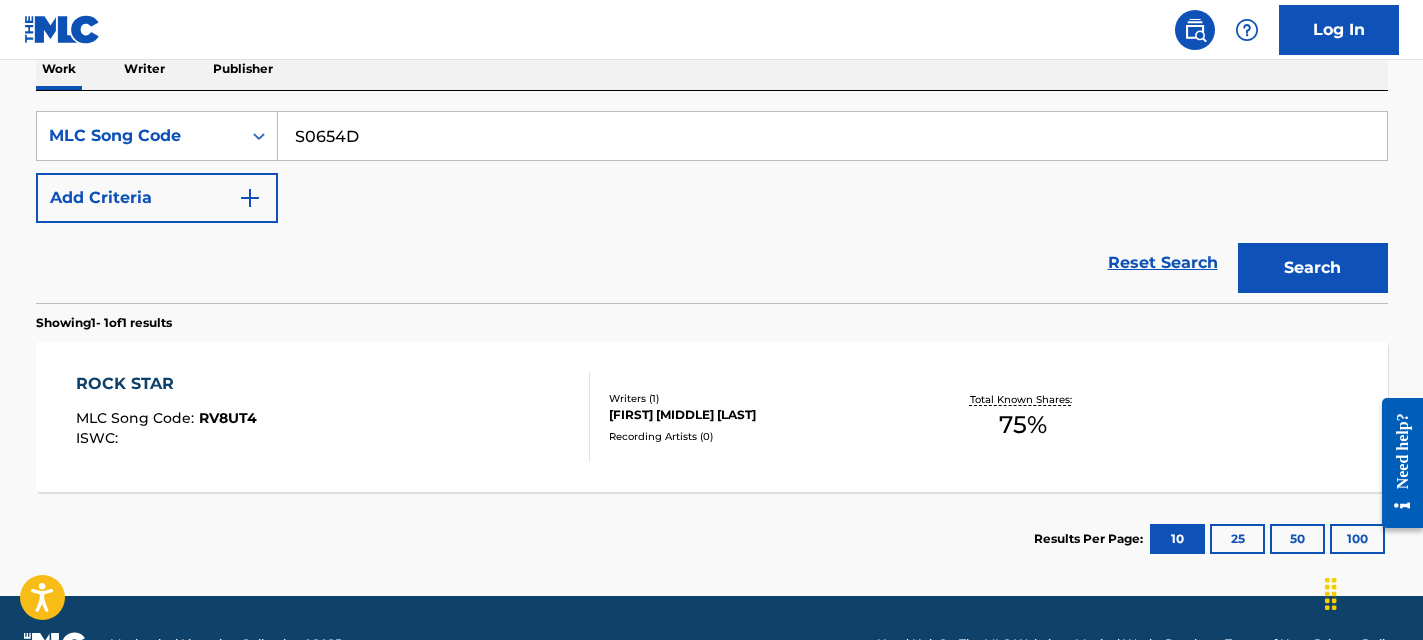 type on "S0654D" 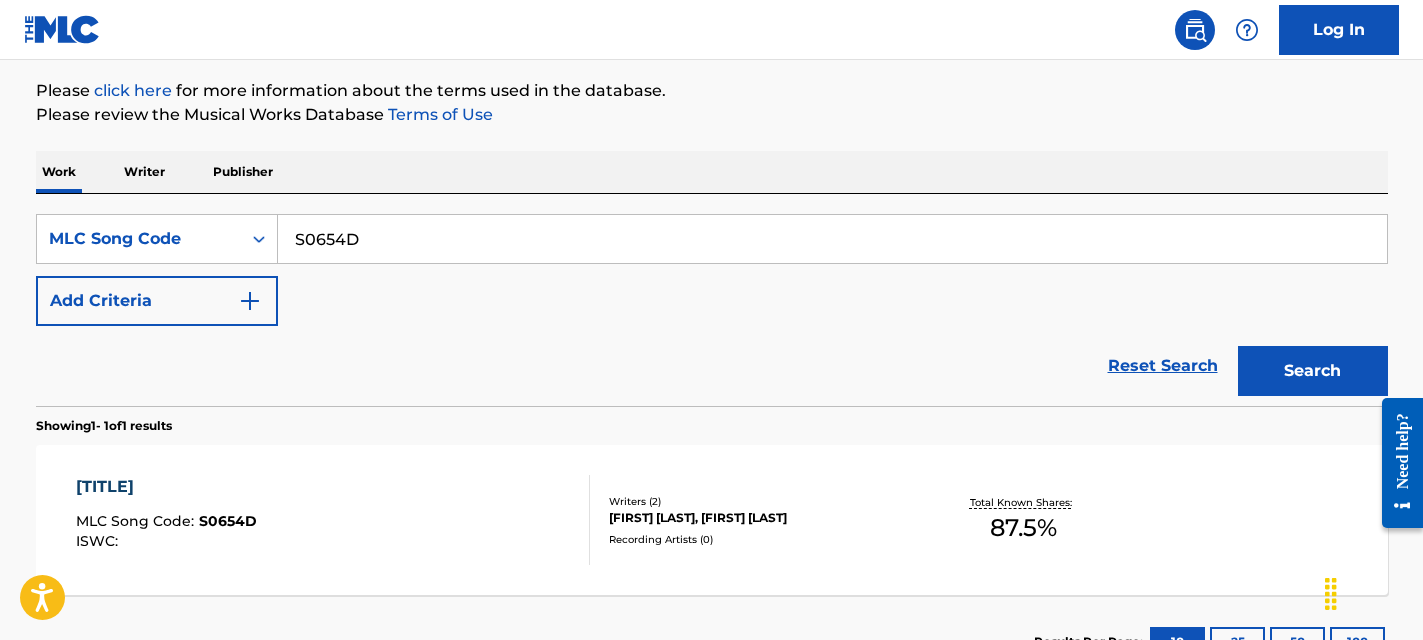 scroll, scrollTop: 334, scrollLeft: 0, axis: vertical 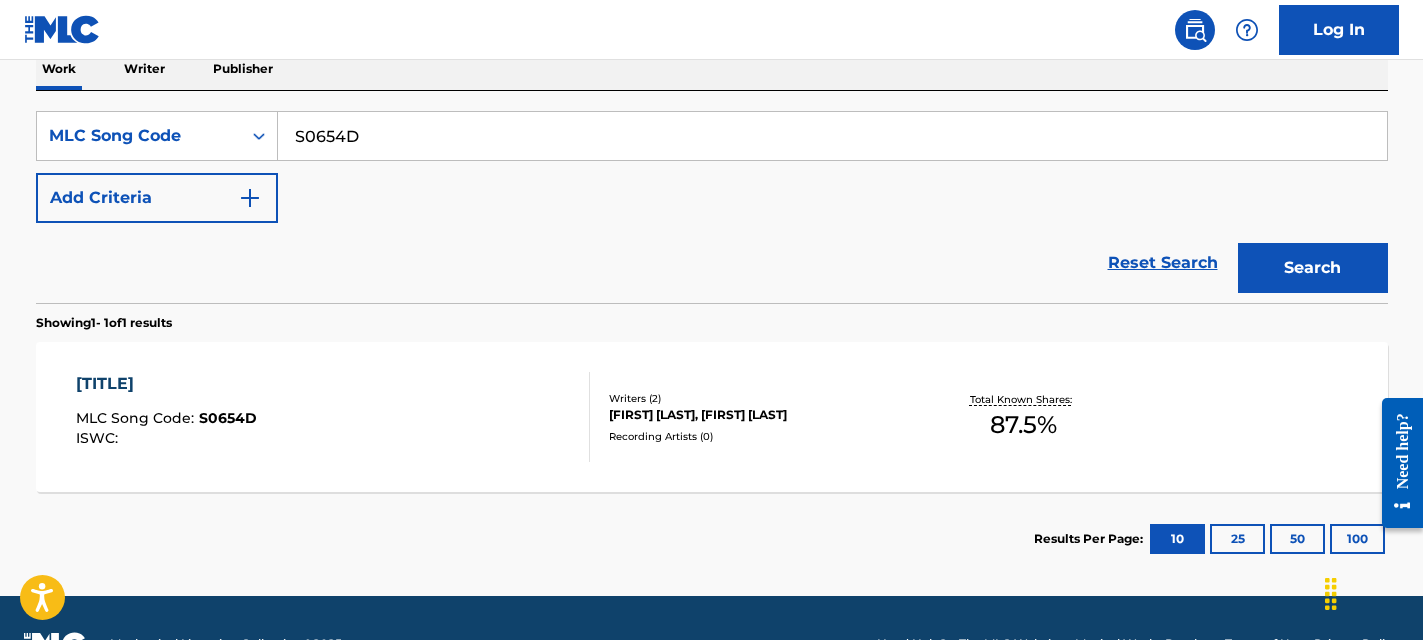 click on "SHAWNEE RIVER BRIDGE MLC Song Code : S0654D ISWC :" at bounding box center (333, 417) 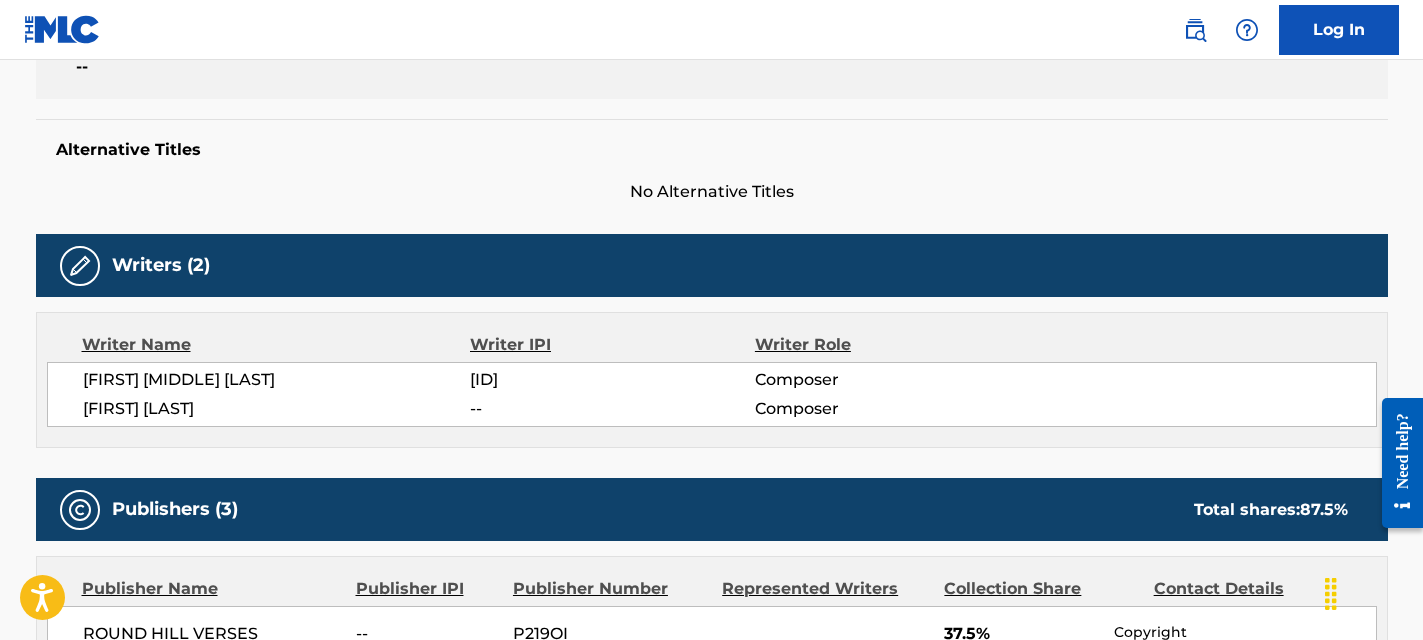 scroll, scrollTop: 0, scrollLeft: 0, axis: both 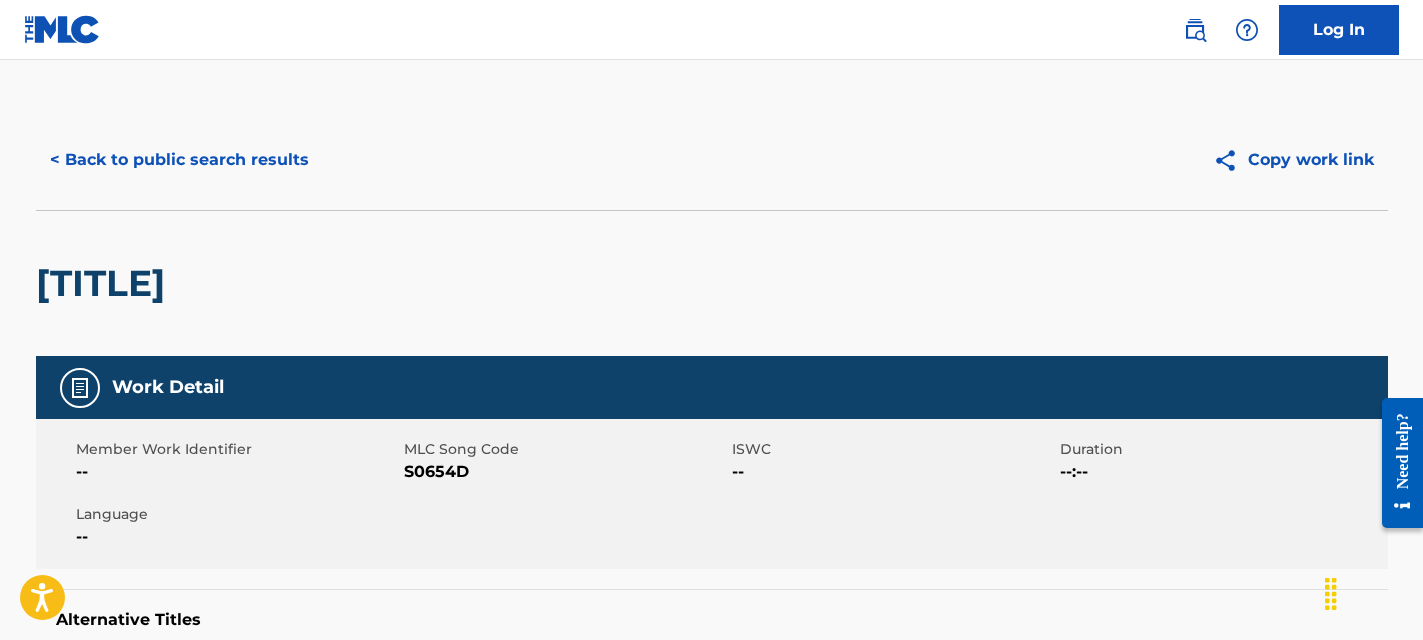 click on "< Back to public search results" at bounding box center (179, 160) 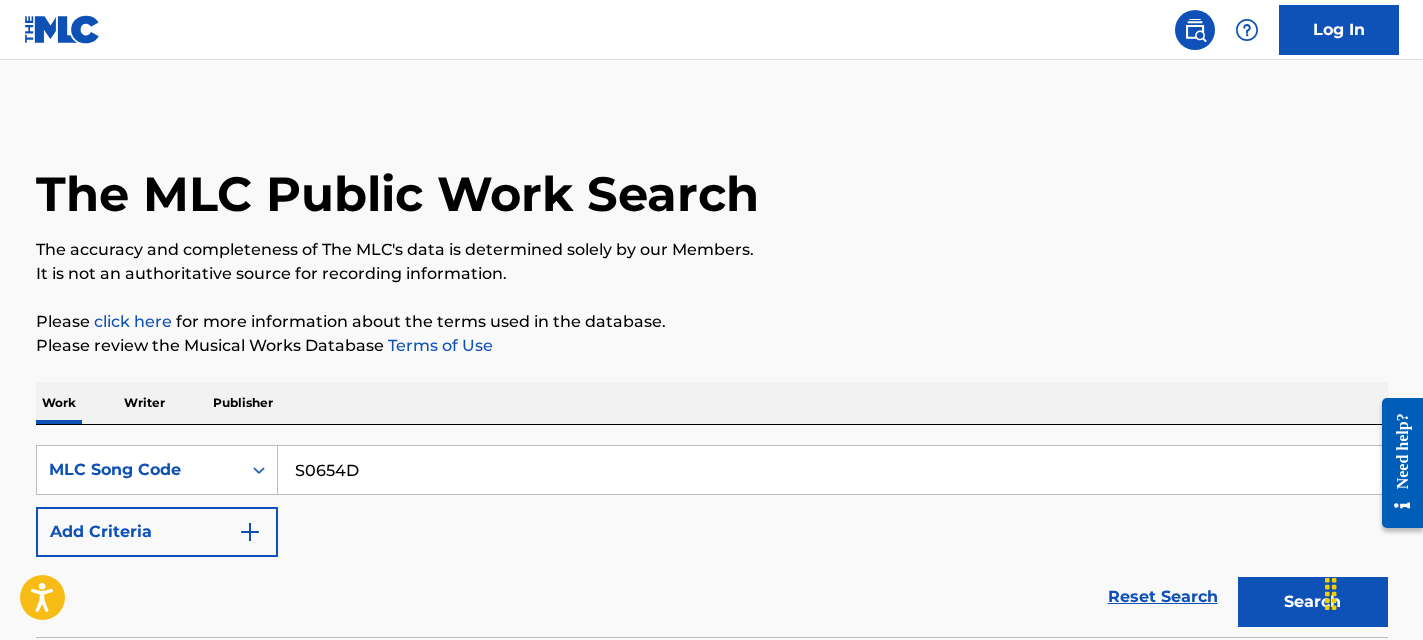 scroll, scrollTop: 334, scrollLeft: 0, axis: vertical 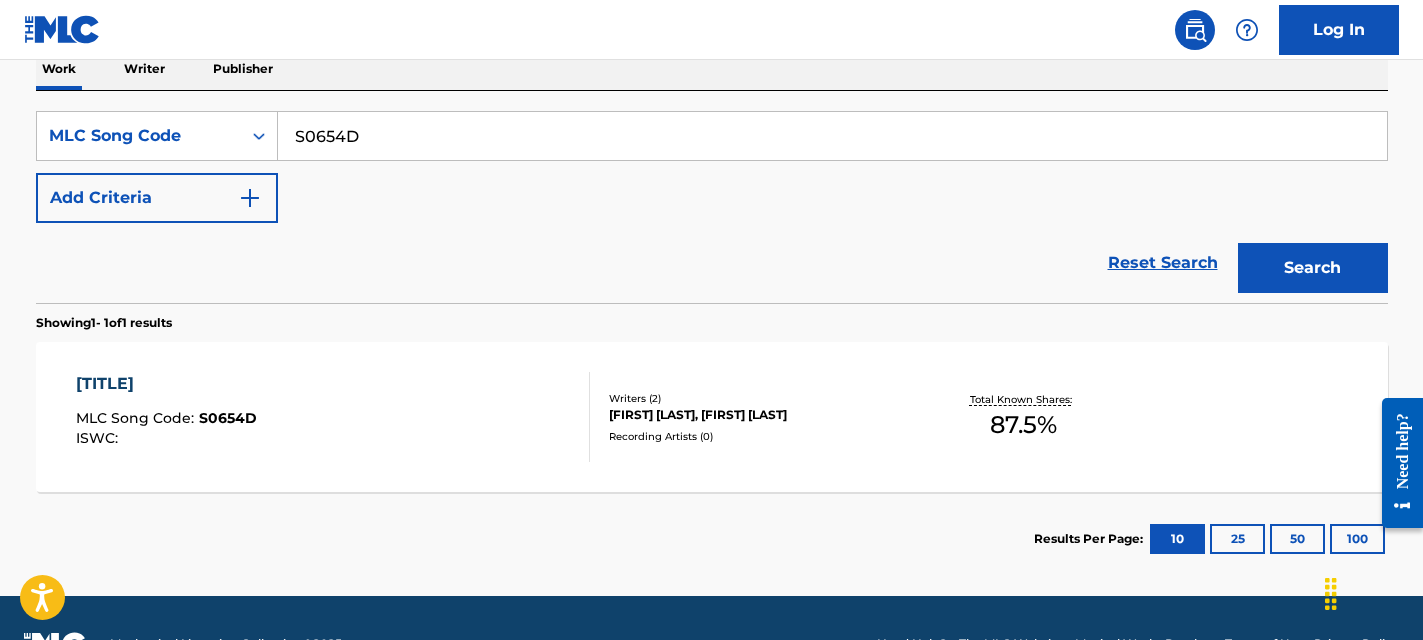 click on "S0654D" at bounding box center [832, 136] 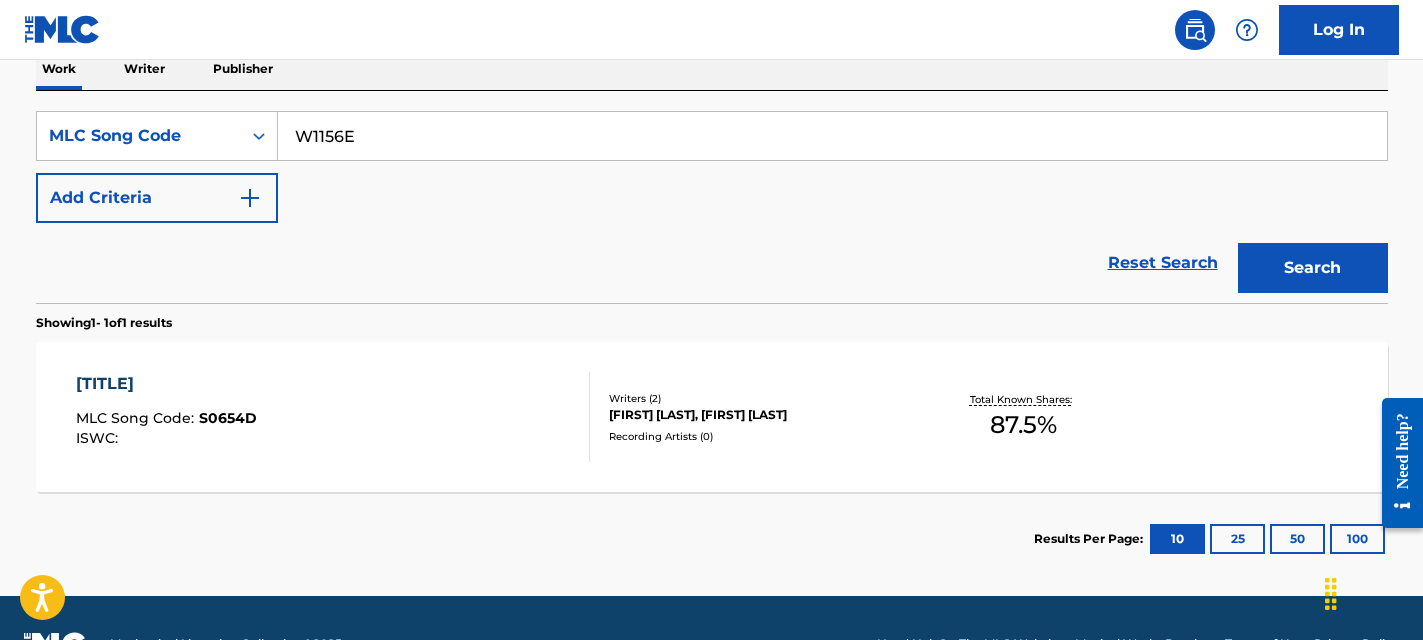 type on "W1156E" 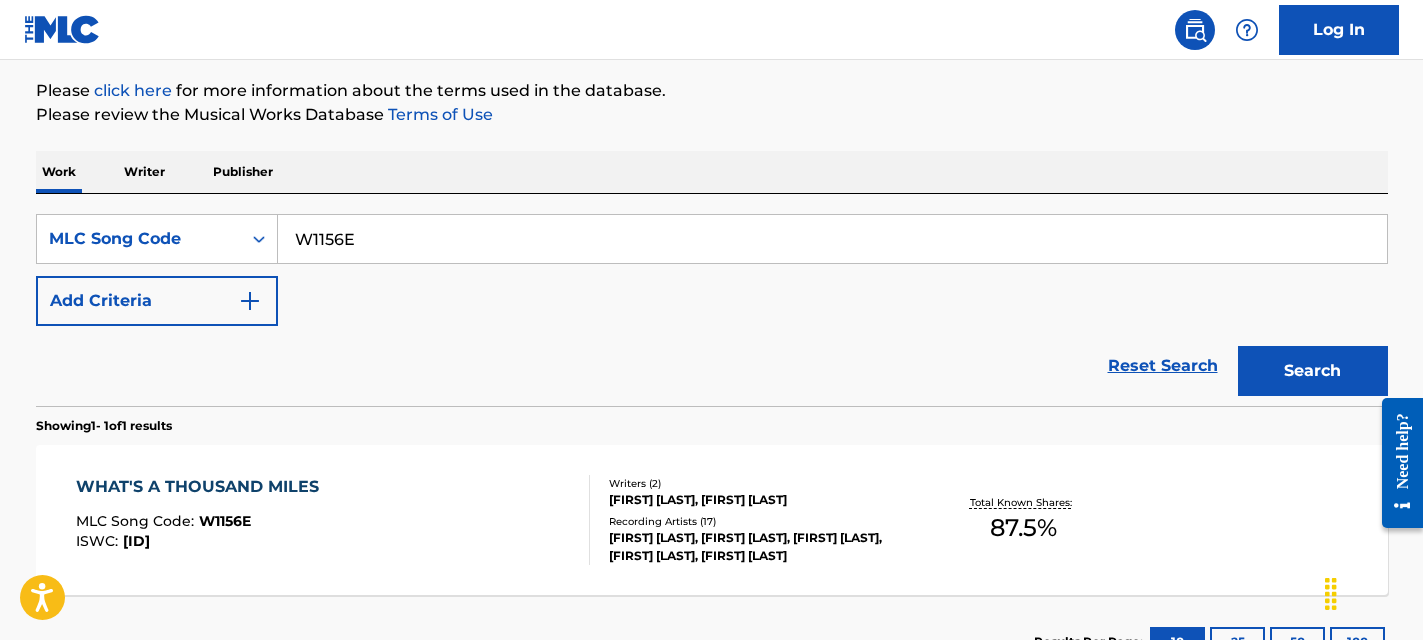 scroll, scrollTop: 334, scrollLeft: 0, axis: vertical 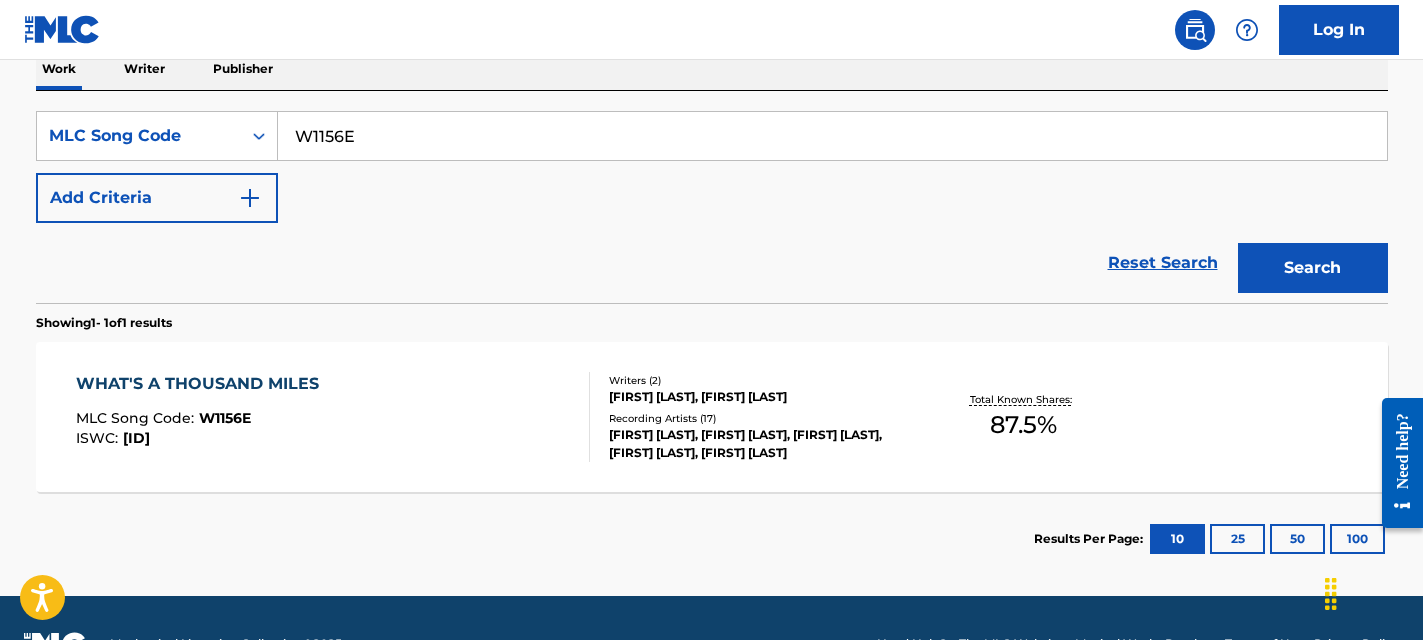 click on "[FIRST] [LAST], [FIRST] [LAST], [FIRST] [LAST], [FIRST] [LAST], [FIRST] [LAST]" at bounding box center (760, 444) 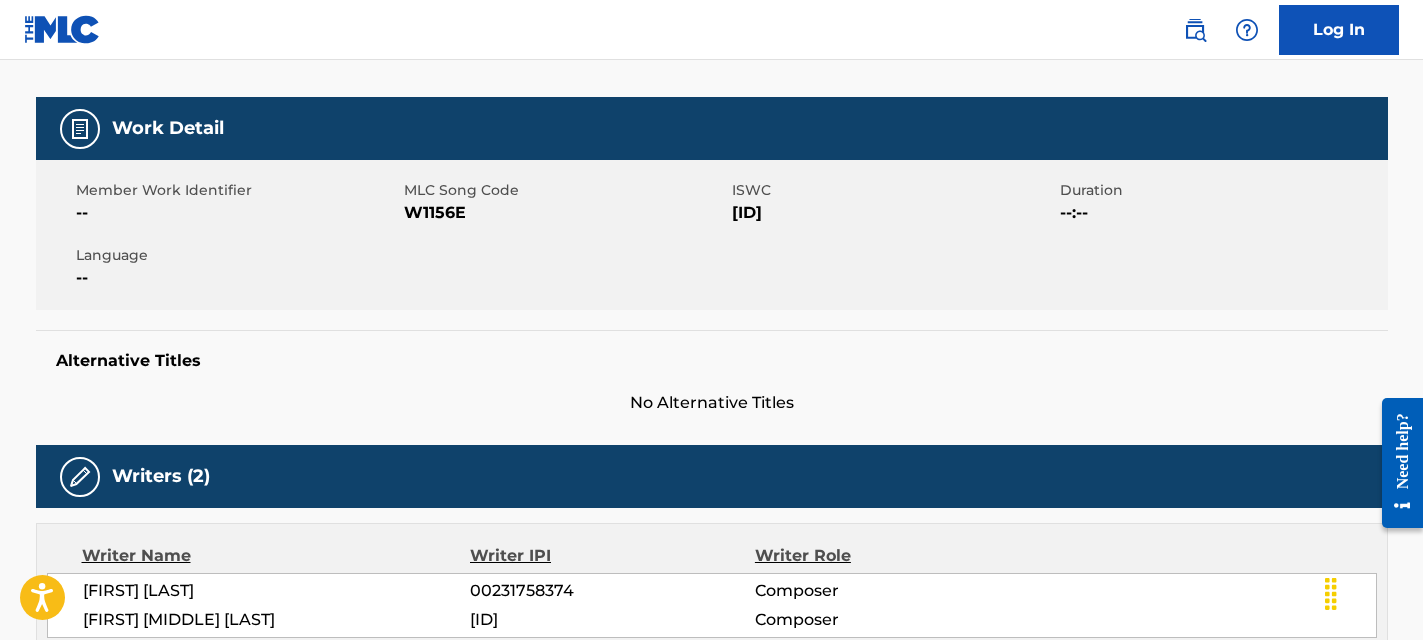 scroll, scrollTop: 0, scrollLeft: 0, axis: both 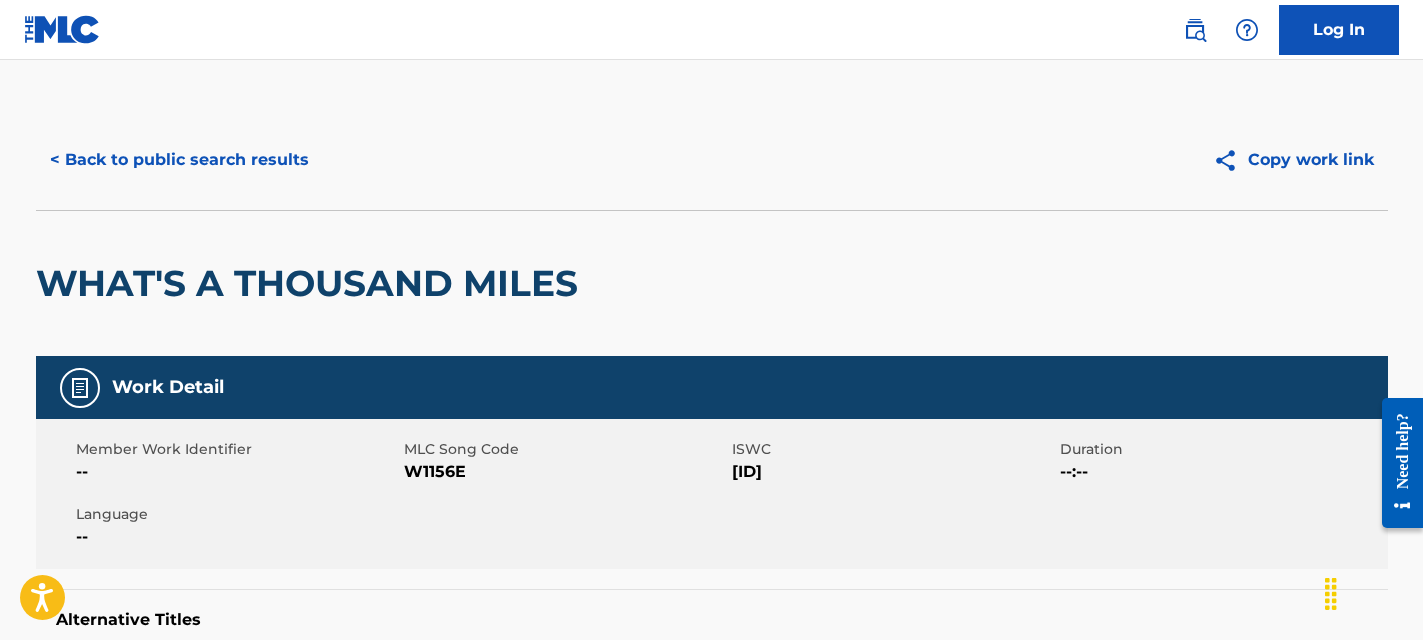 click on "< Back to public search results" at bounding box center [179, 160] 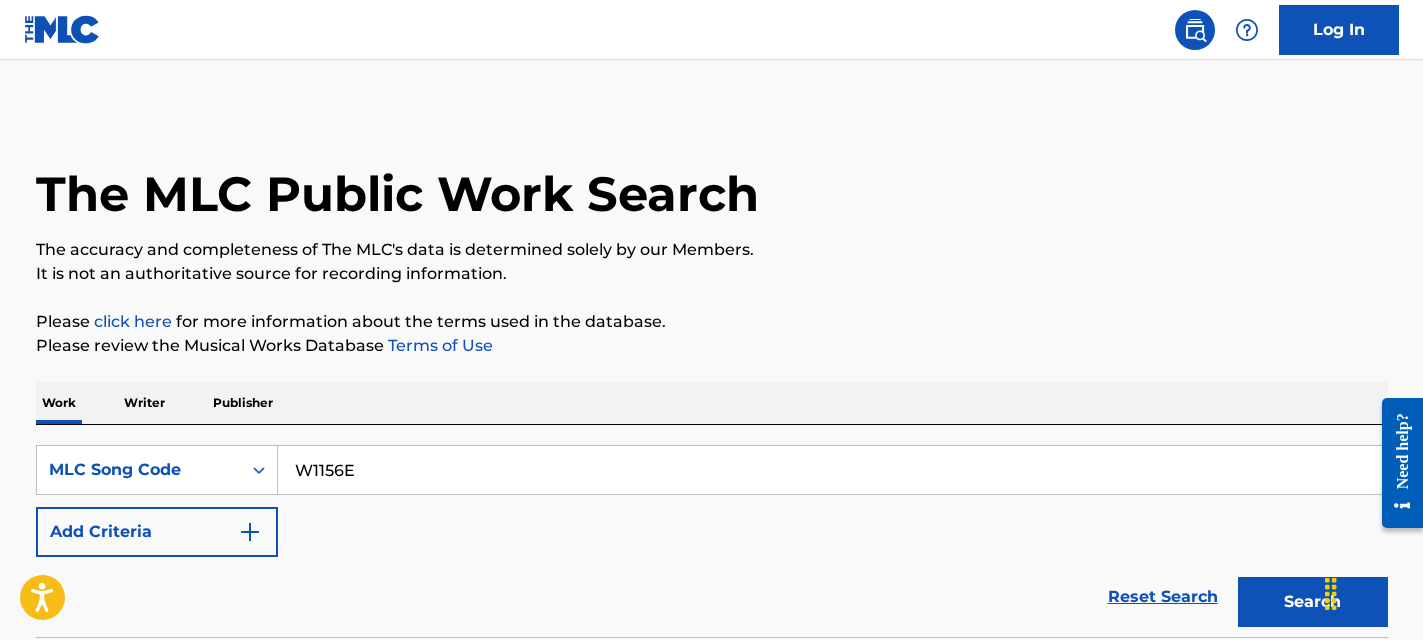 scroll, scrollTop: 334, scrollLeft: 0, axis: vertical 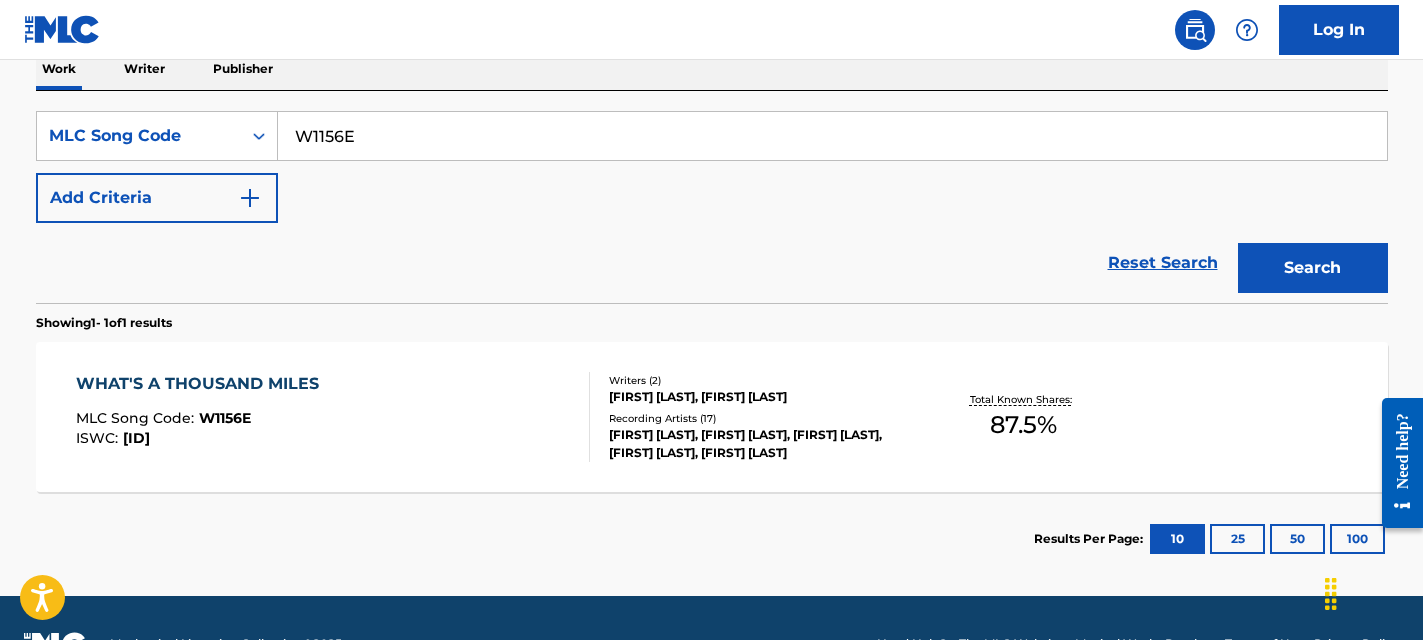 click on "W1156E" at bounding box center [832, 136] 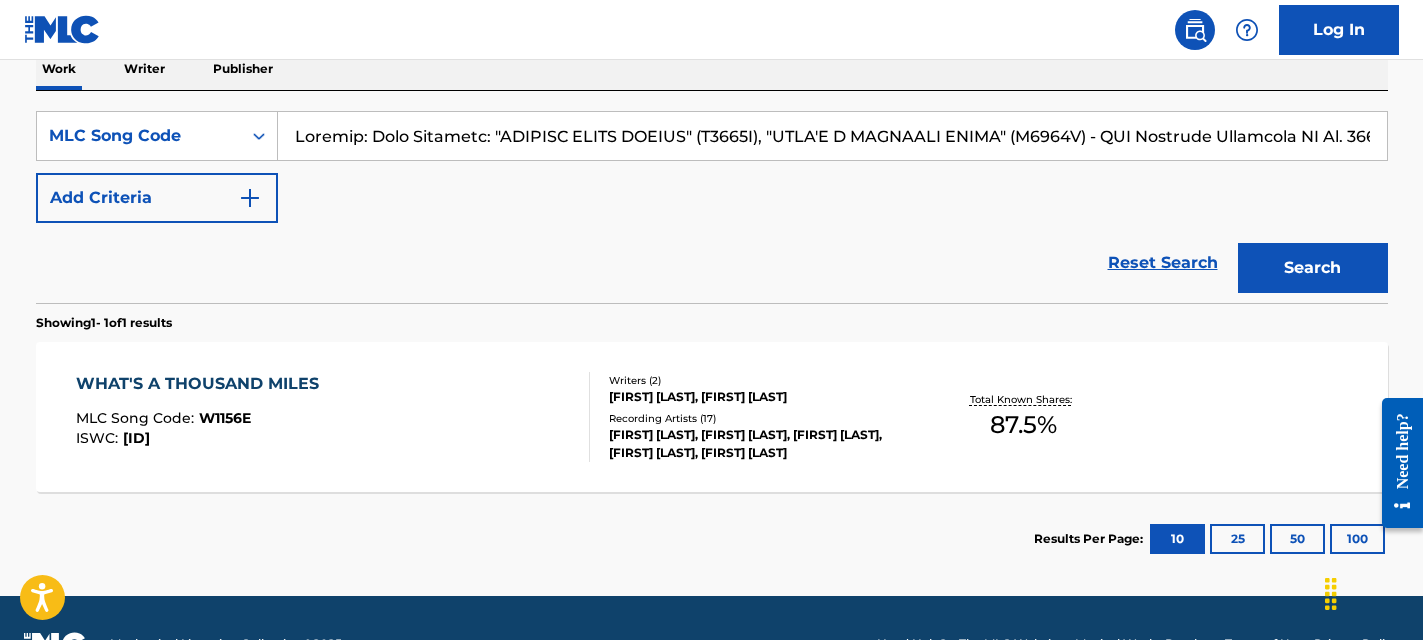 scroll, scrollTop: 0, scrollLeft: 7949, axis: horizontal 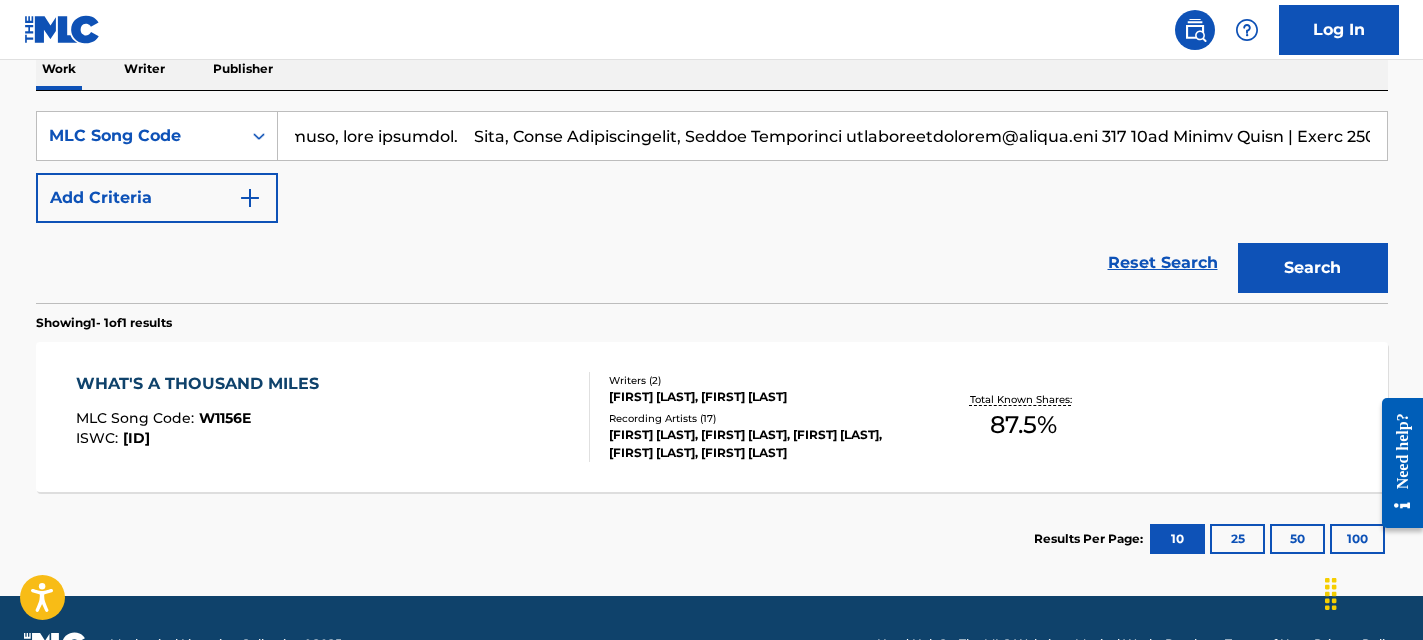 click at bounding box center [832, 136] 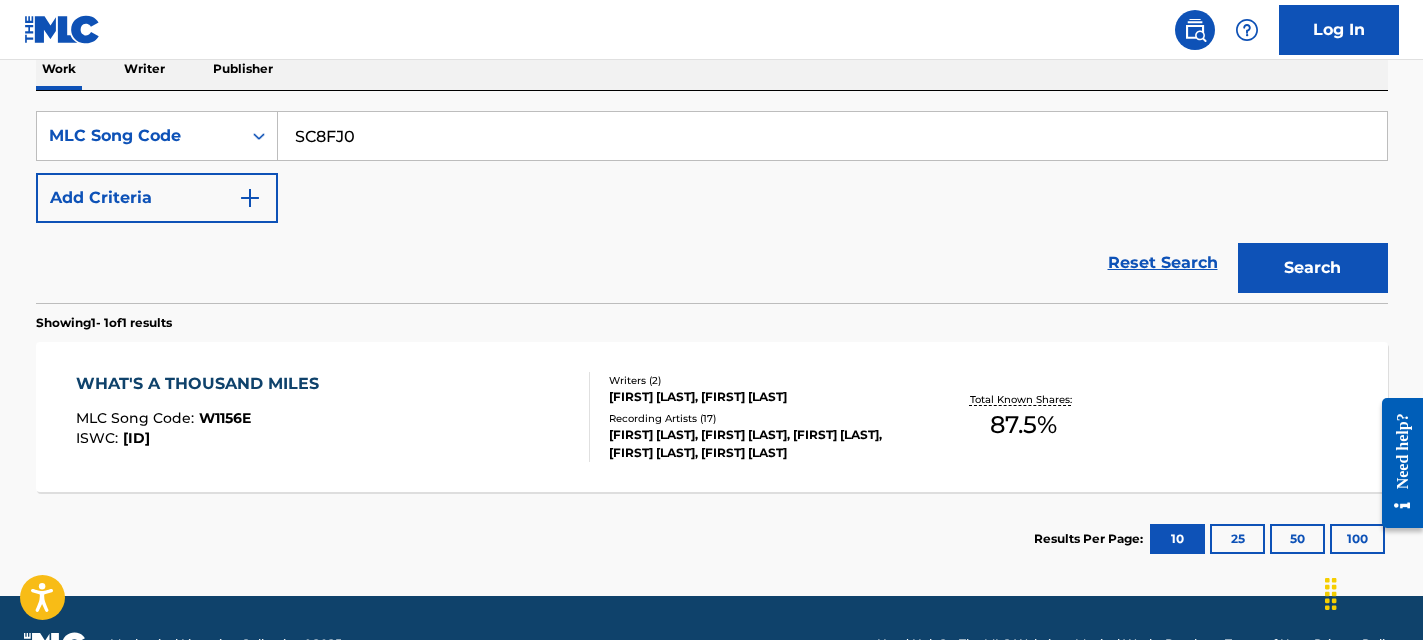 scroll, scrollTop: 0, scrollLeft: 0, axis: both 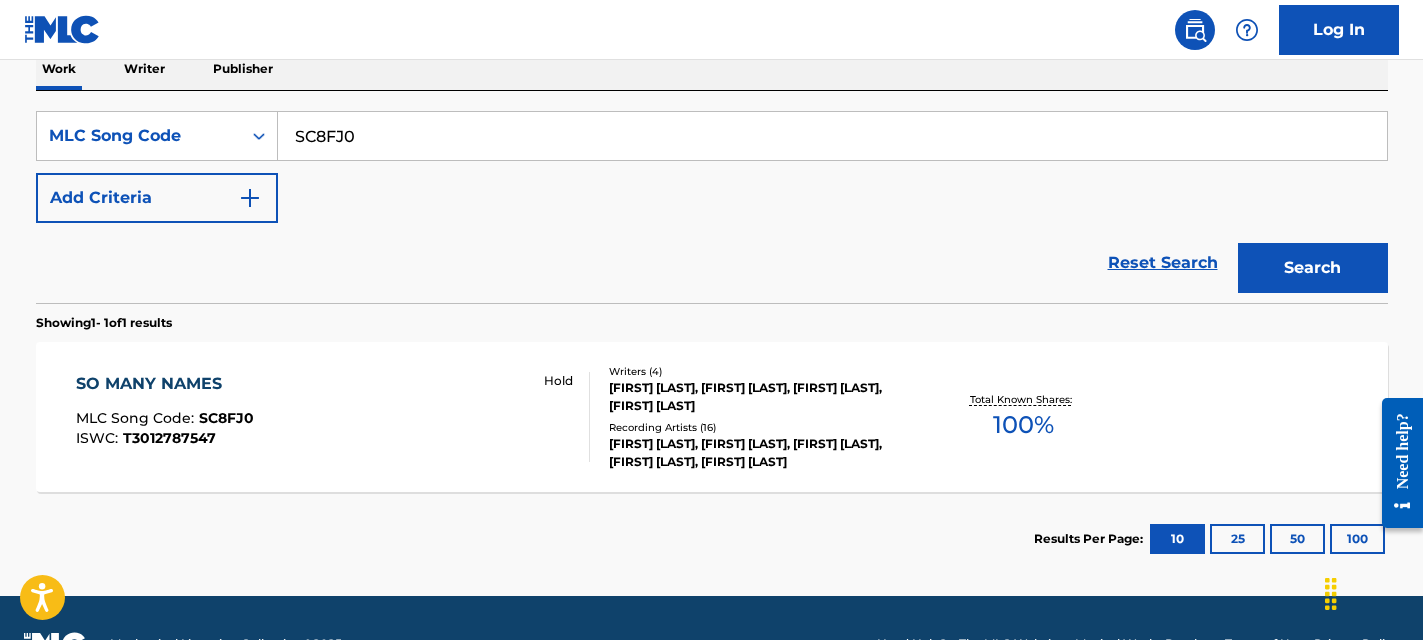 click on "SO MANY NAMES MLC Song Code : SC8FJ0 ISWC : T3012787547 Hold" at bounding box center [333, 417] 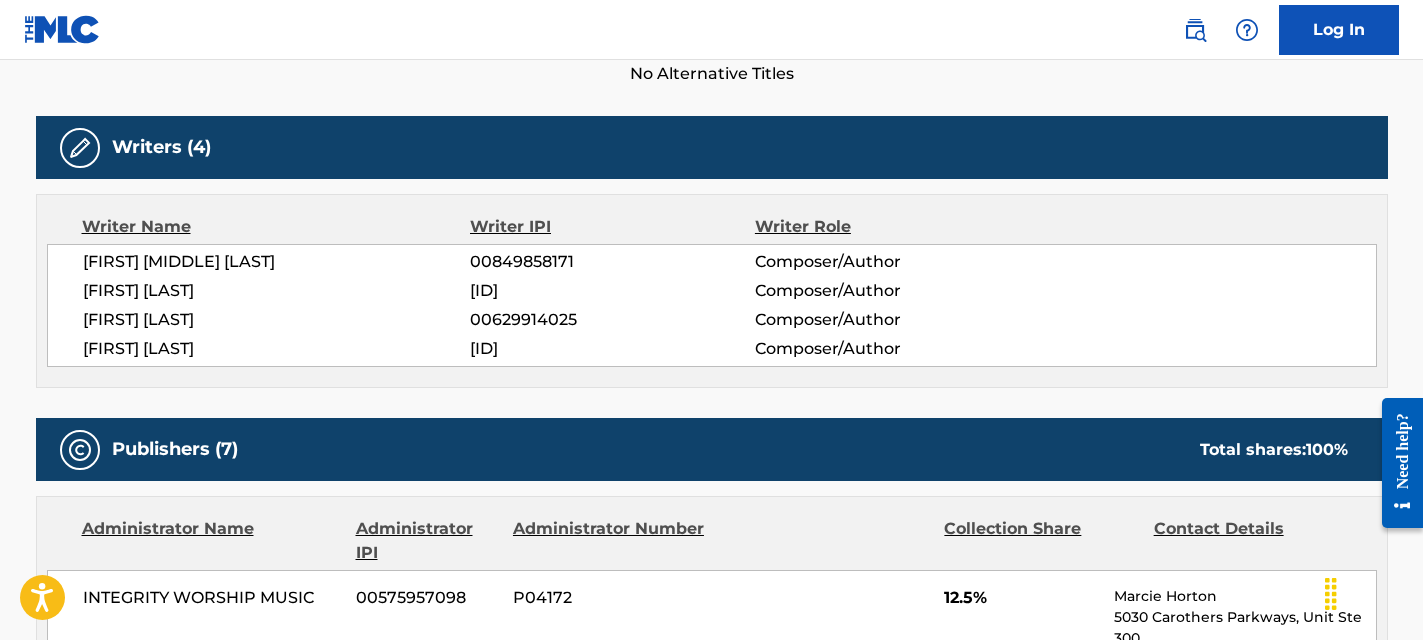 scroll, scrollTop: 178, scrollLeft: 0, axis: vertical 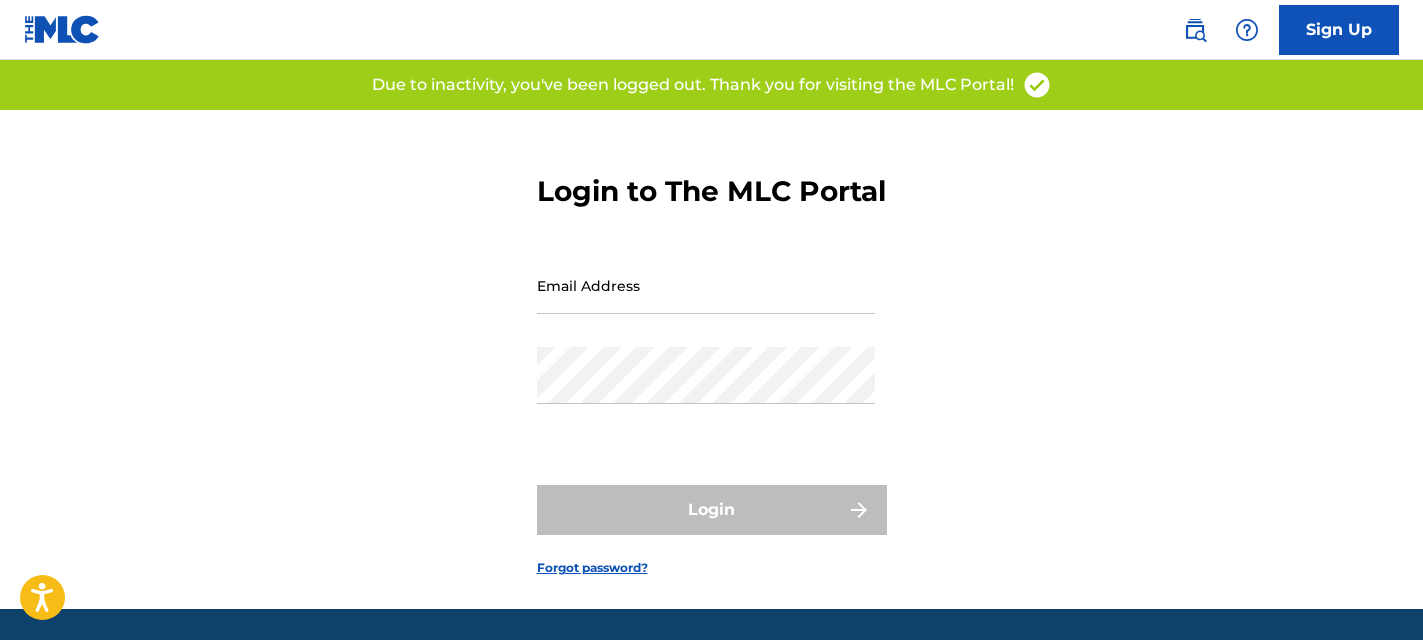 type on "[EMAIL]" 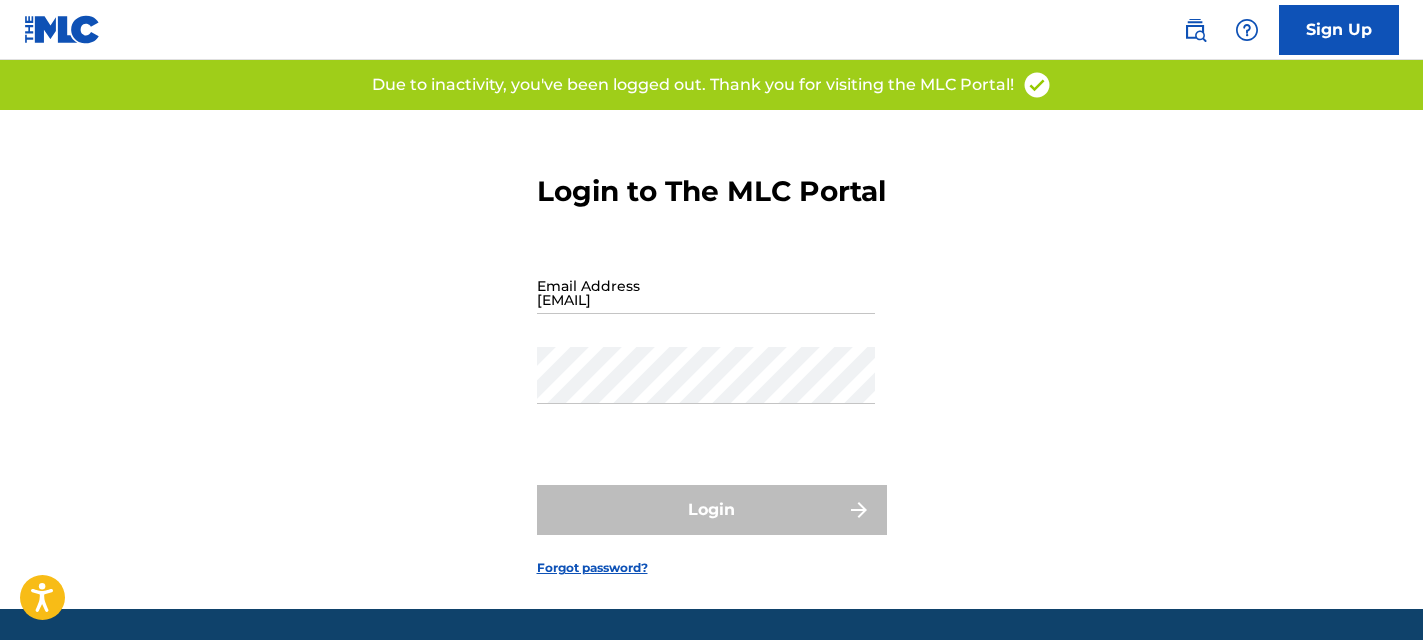 click on "Login" at bounding box center (712, 510) 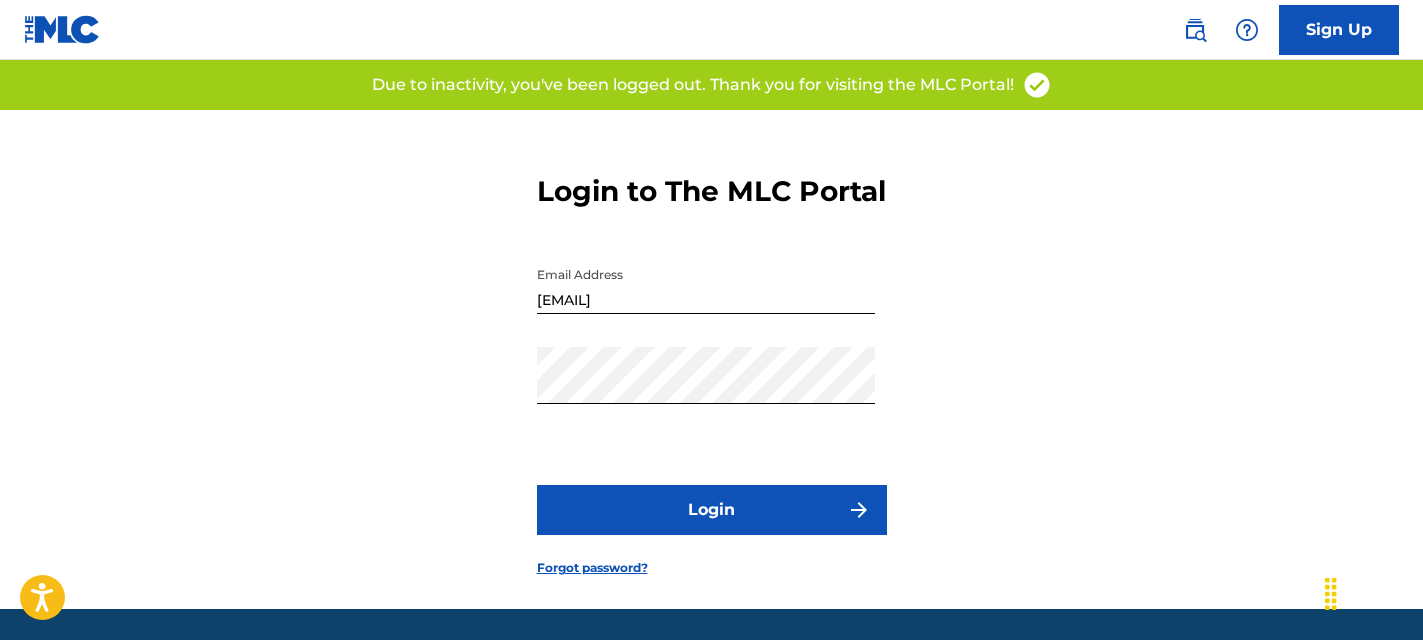 click on "Login" at bounding box center [712, 510] 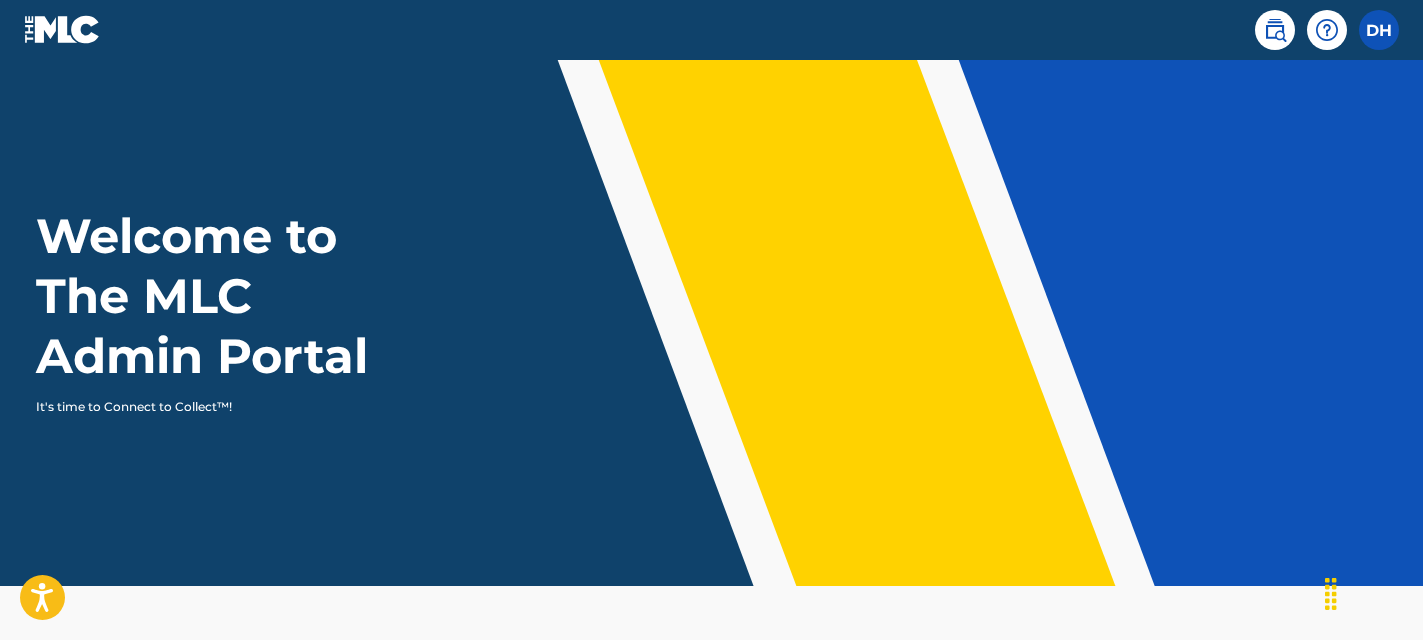 scroll, scrollTop: 0, scrollLeft: 0, axis: both 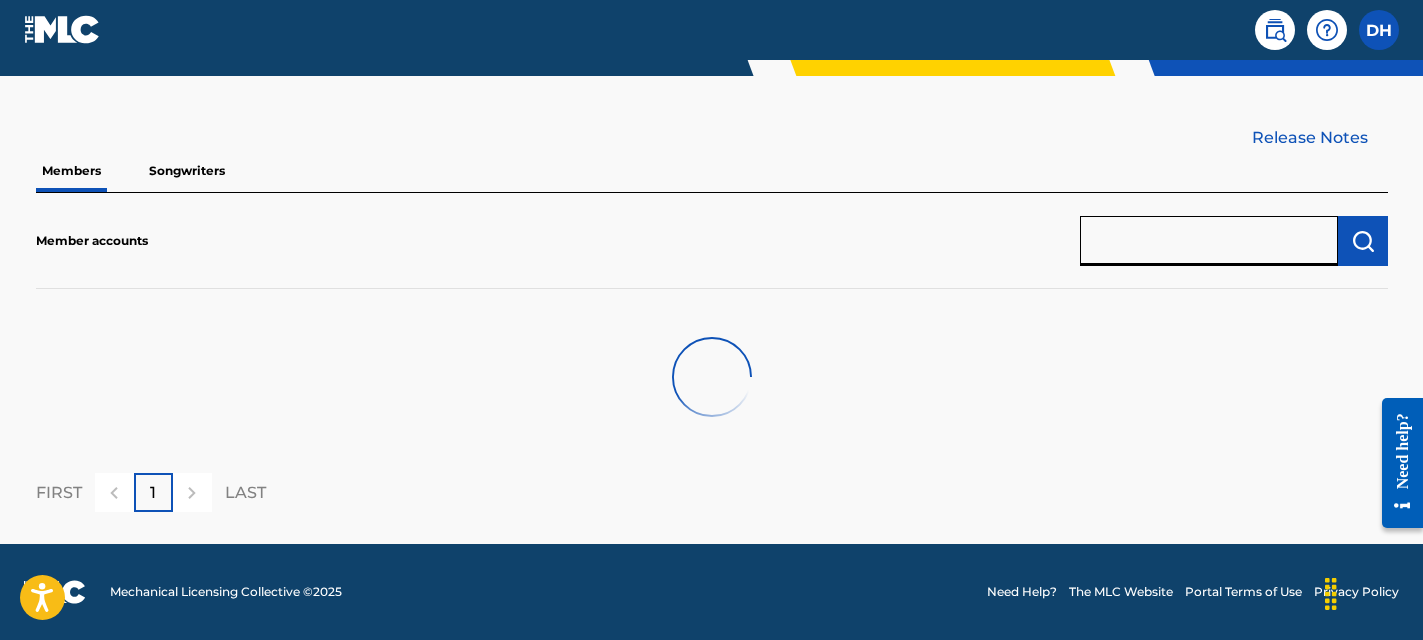 click at bounding box center [1209, 241] 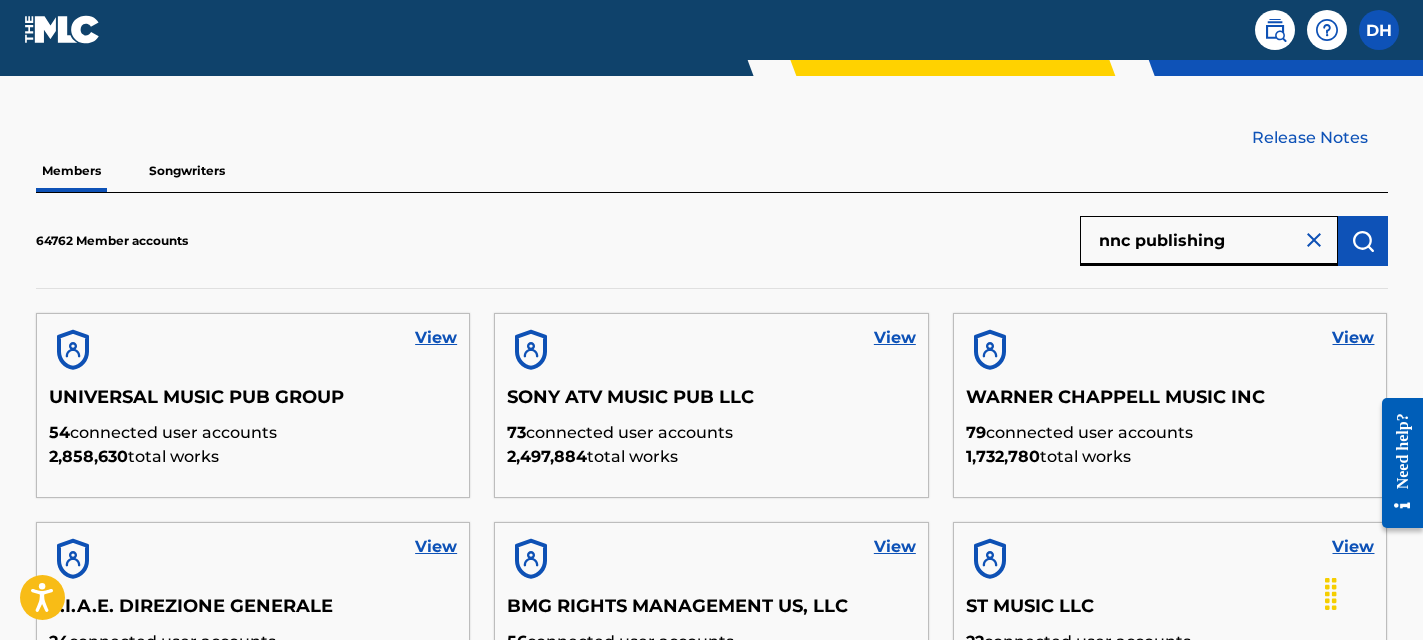 type on "nnc publishing" 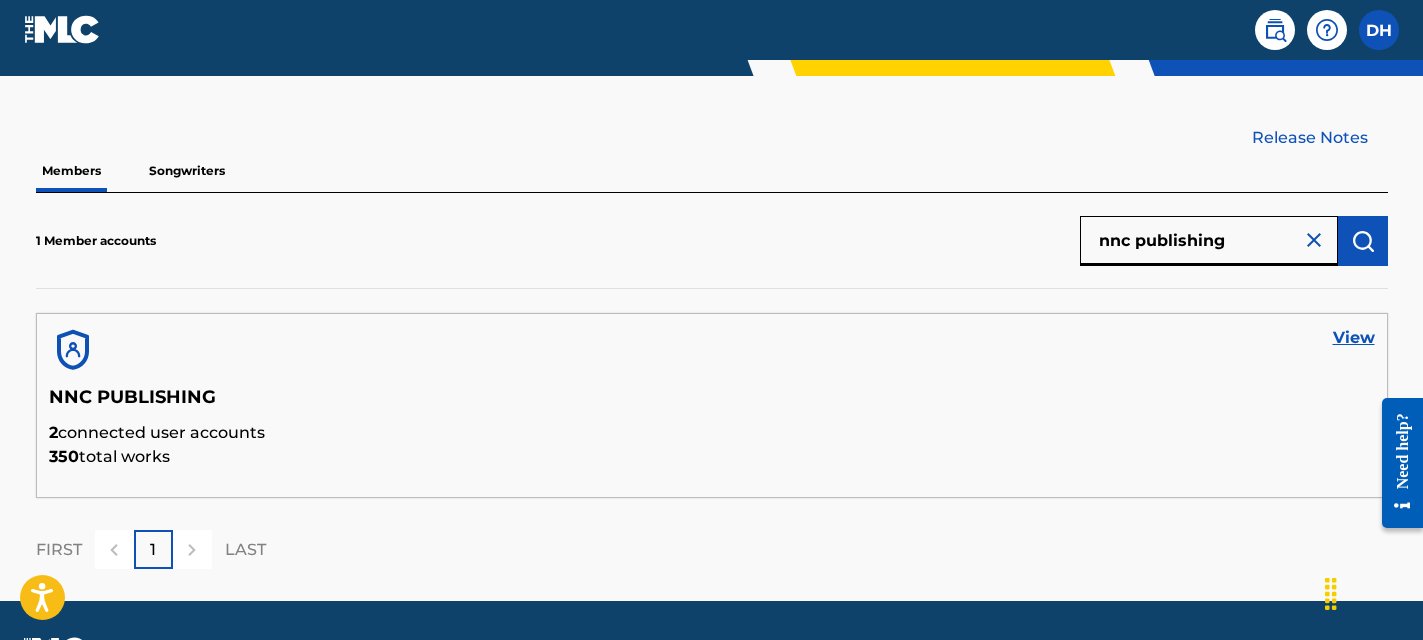 click on "View" at bounding box center (1354, 338) 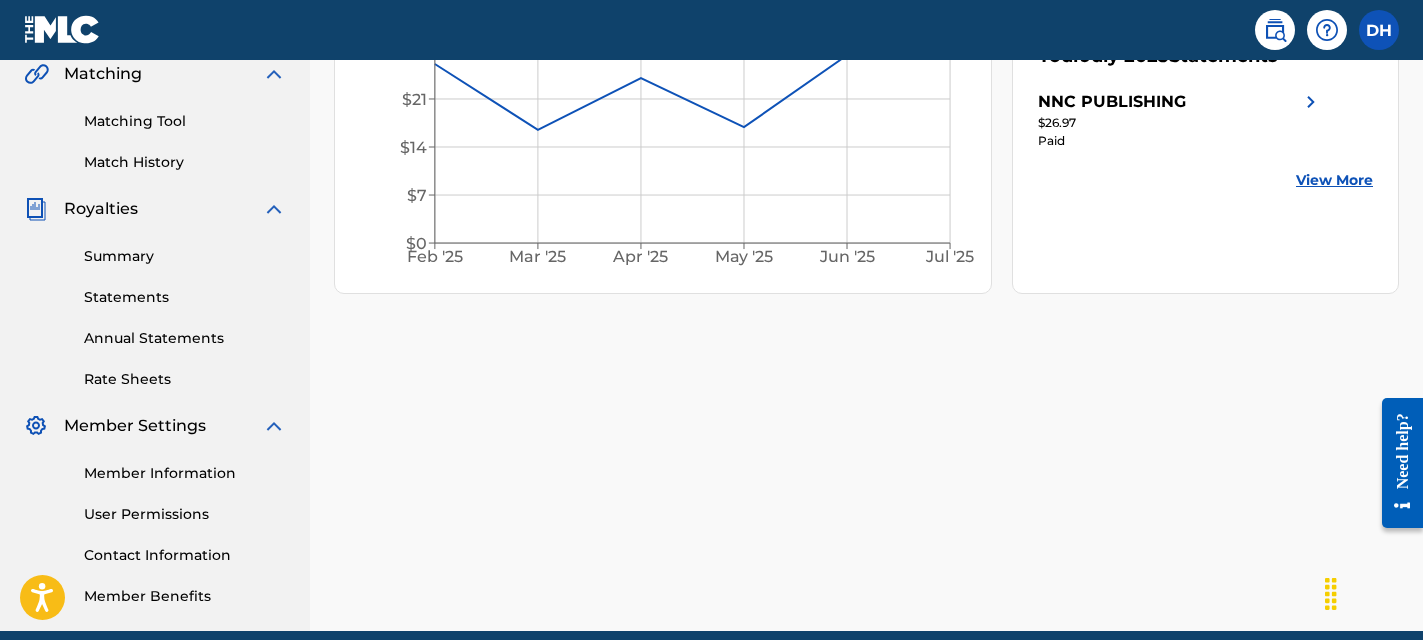 scroll, scrollTop: 559, scrollLeft: 0, axis: vertical 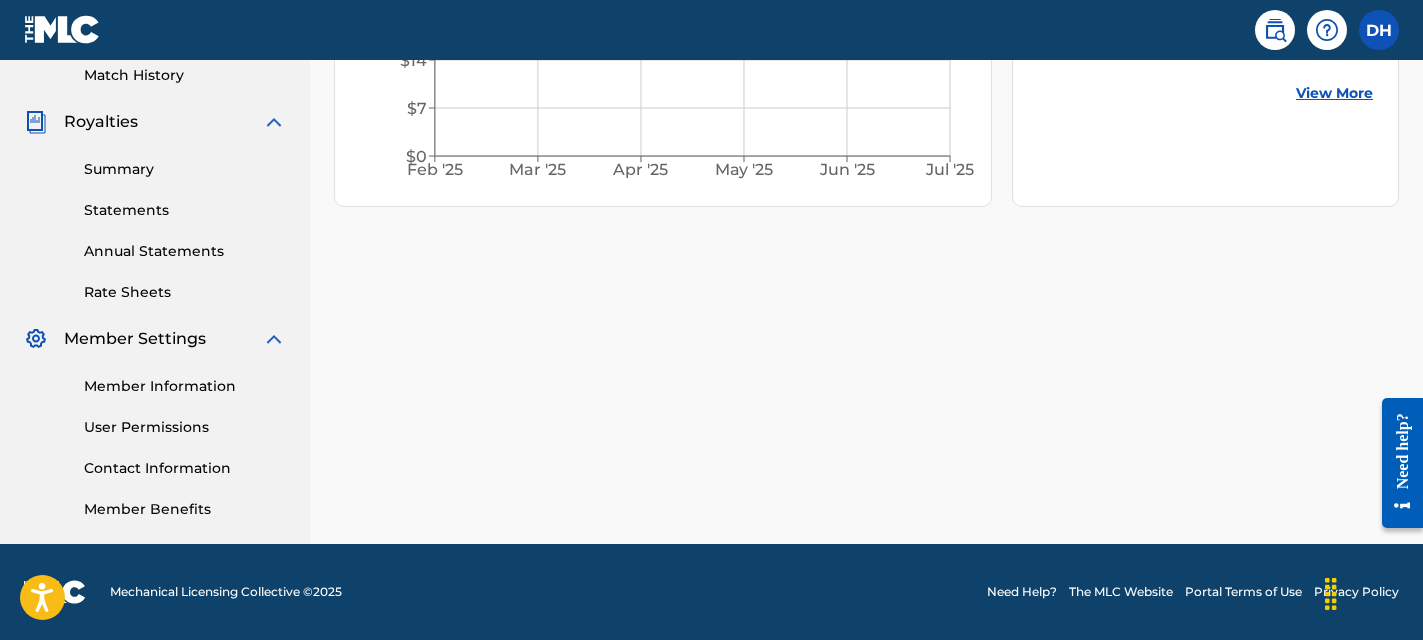 click on "Contact Information" at bounding box center [185, 468] 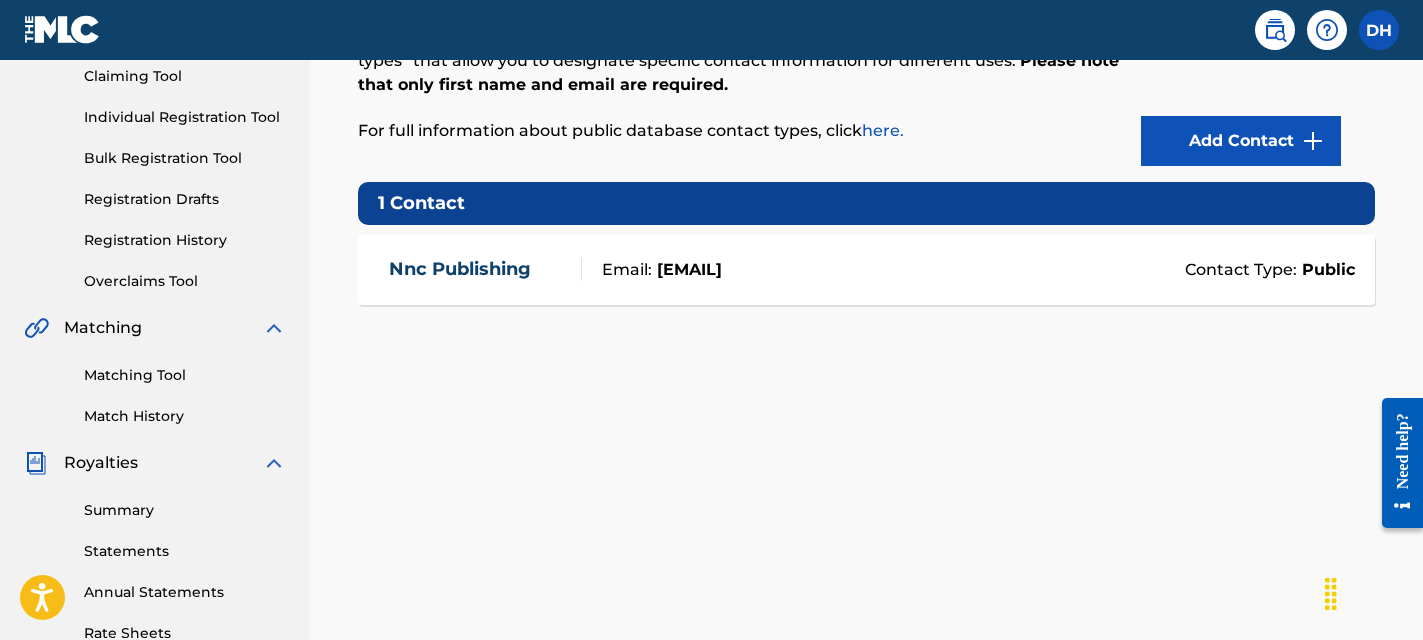 scroll, scrollTop: 495, scrollLeft: 0, axis: vertical 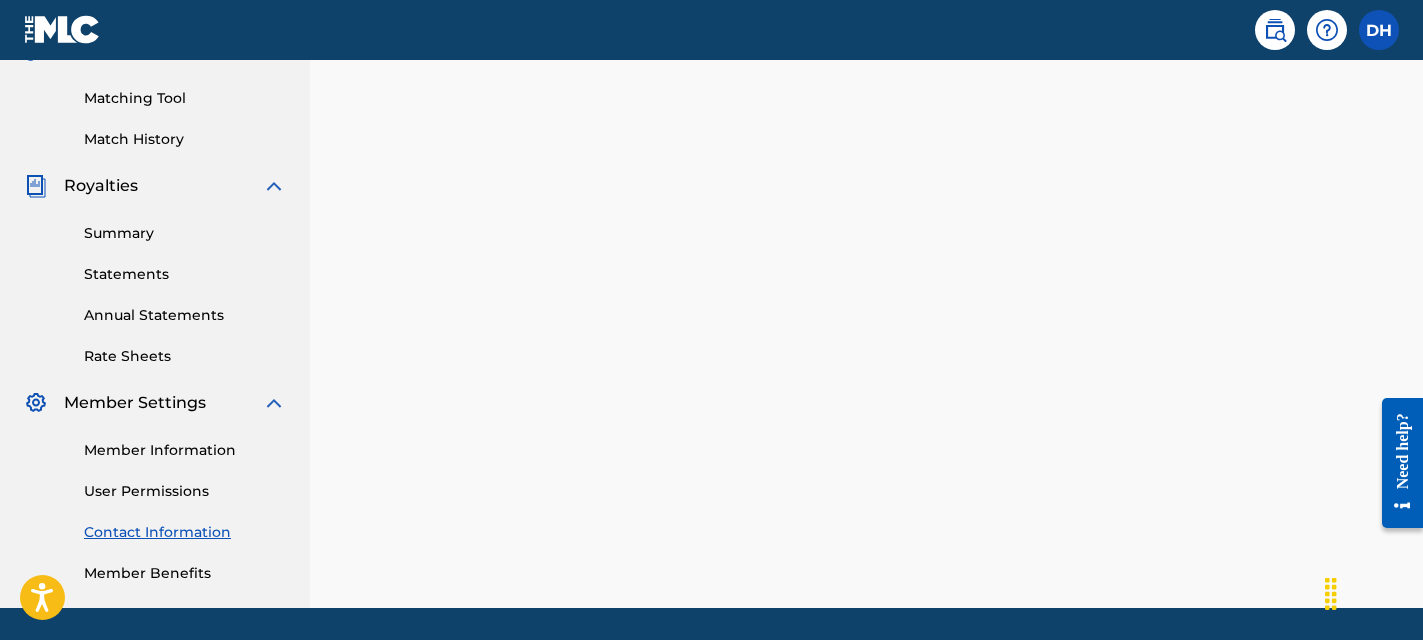 click on "User Permissions" at bounding box center [185, 491] 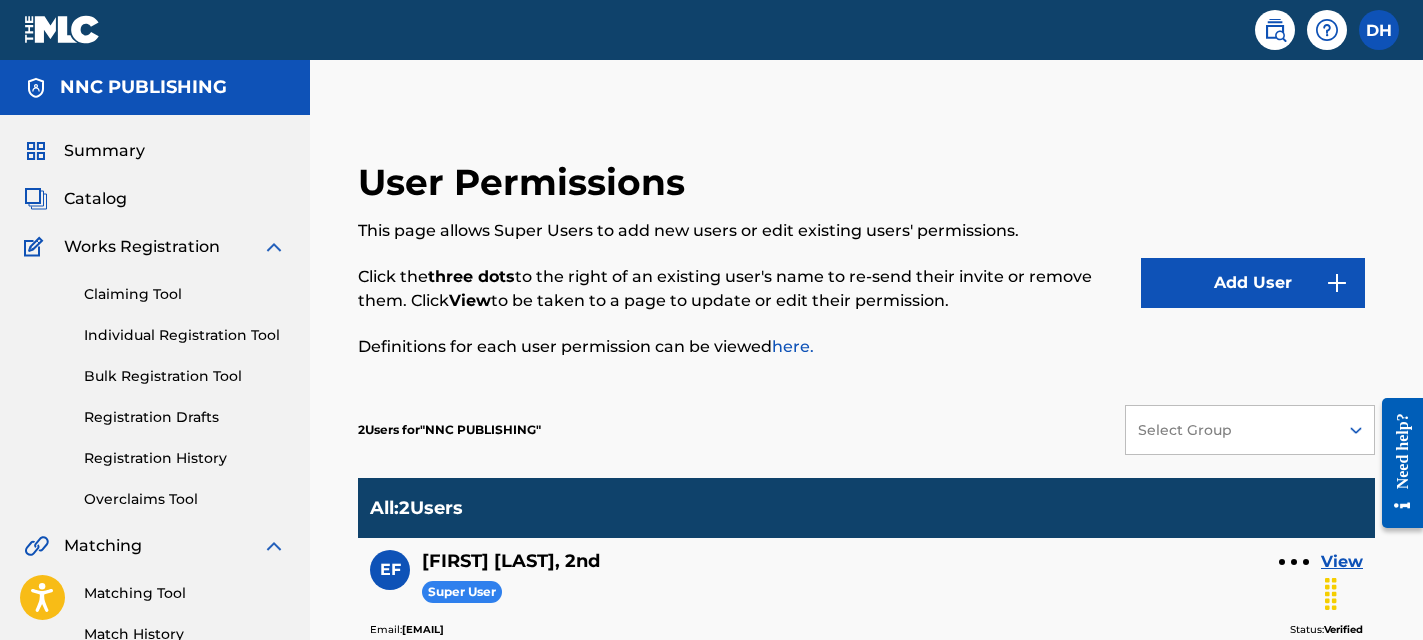 scroll, scrollTop: 479, scrollLeft: 0, axis: vertical 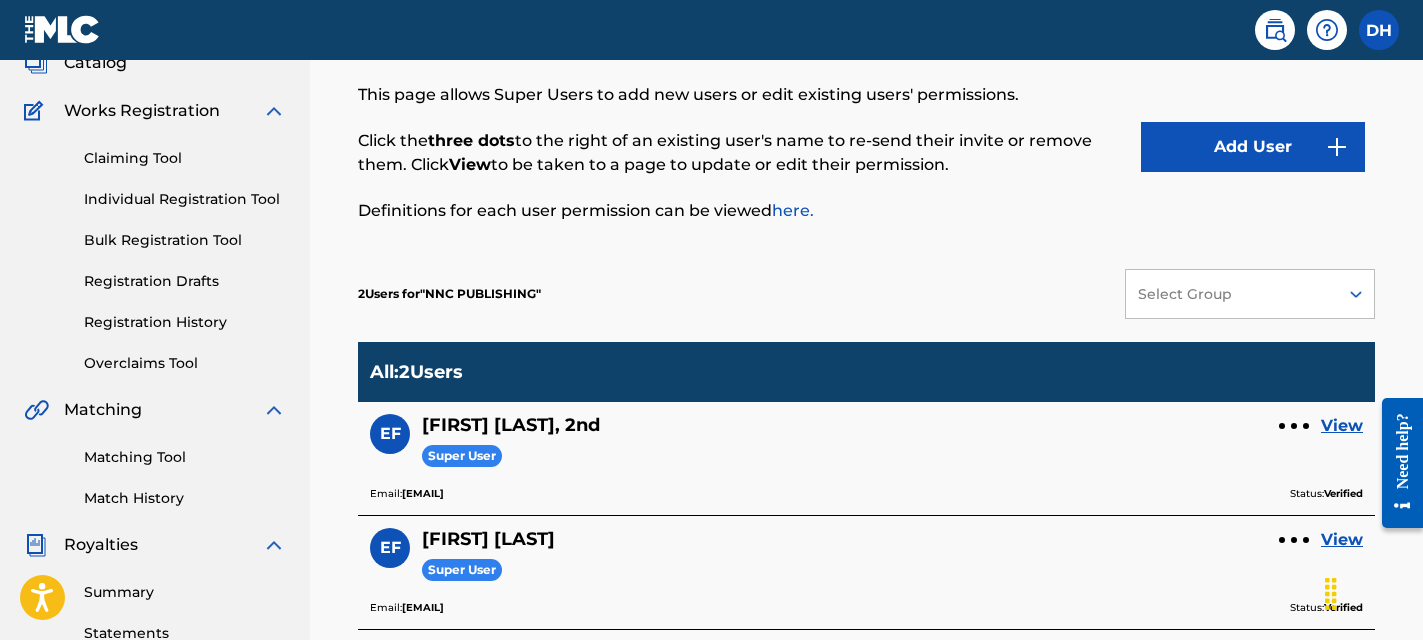 click on "Catalog" at bounding box center [95, 63] 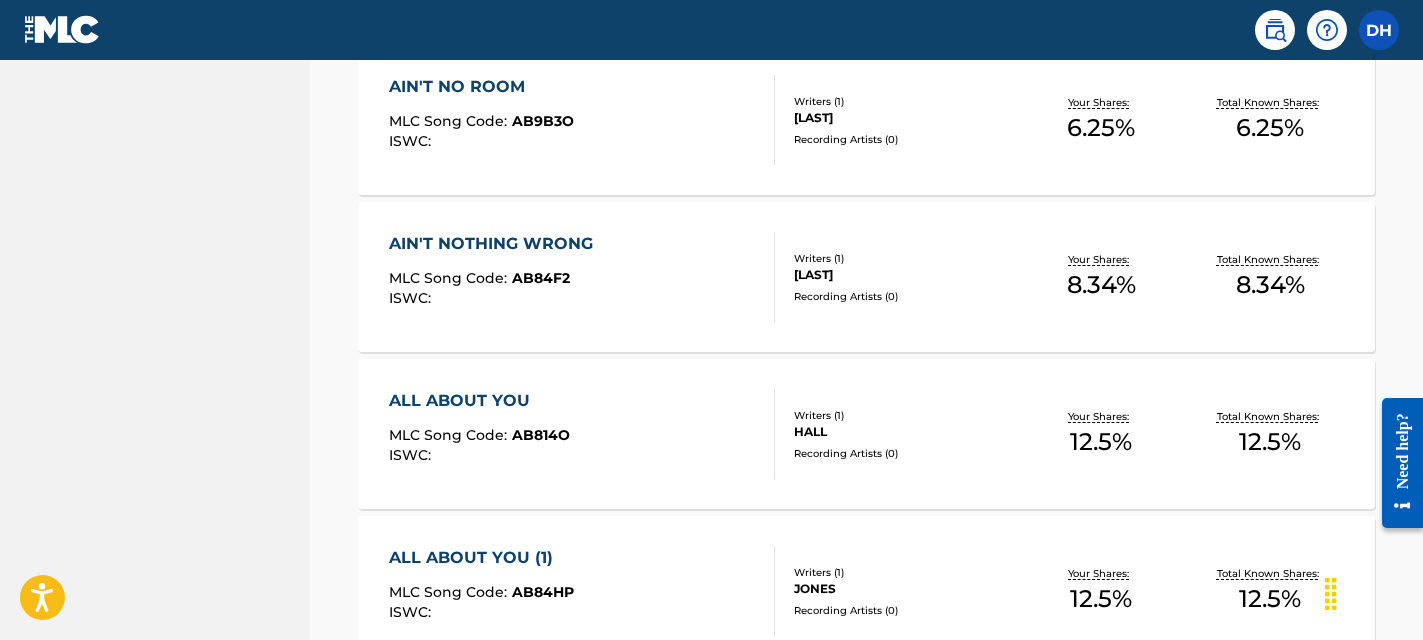 scroll, scrollTop: 1343, scrollLeft: 0, axis: vertical 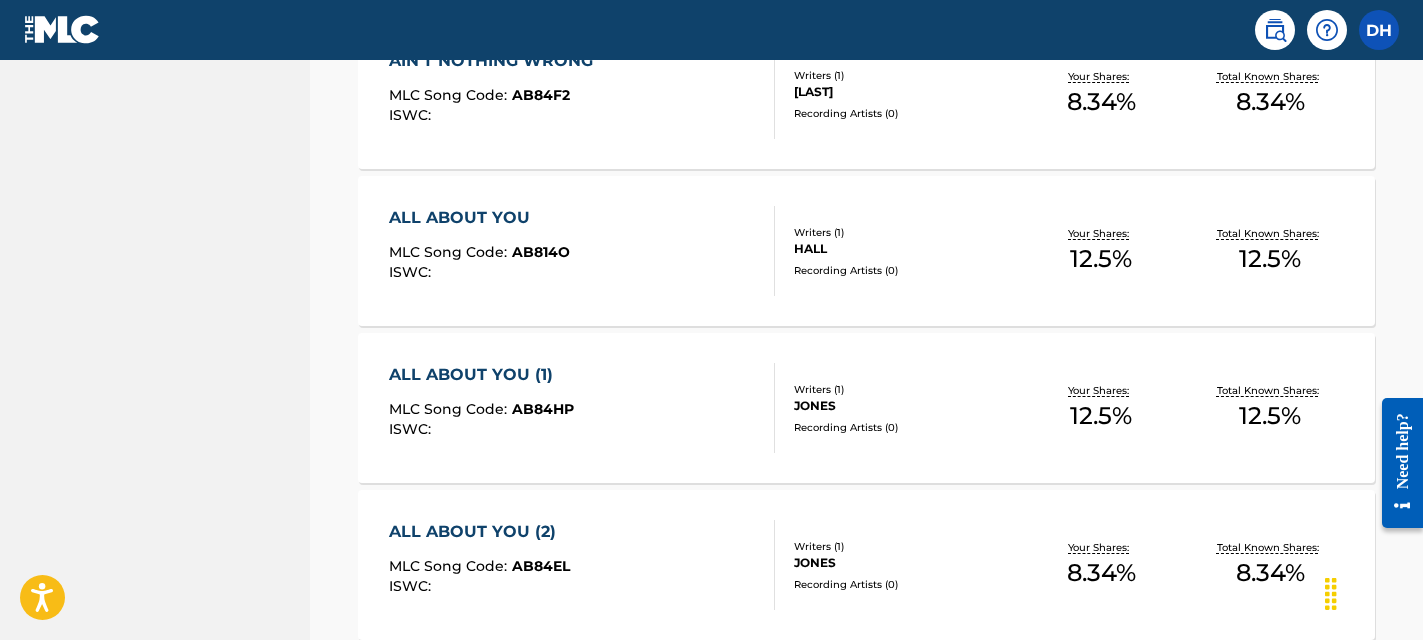 click on "AB84HP" at bounding box center (543, 409) 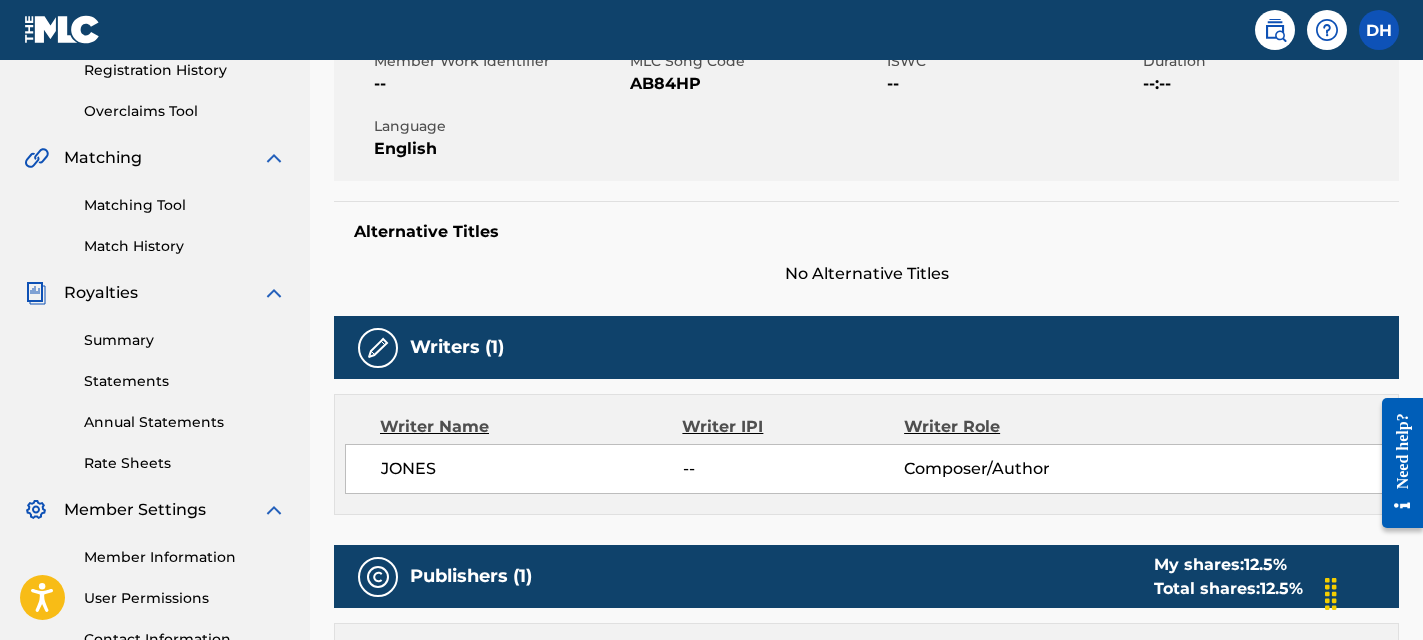 scroll, scrollTop: 0, scrollLeft: 0, axis: both 